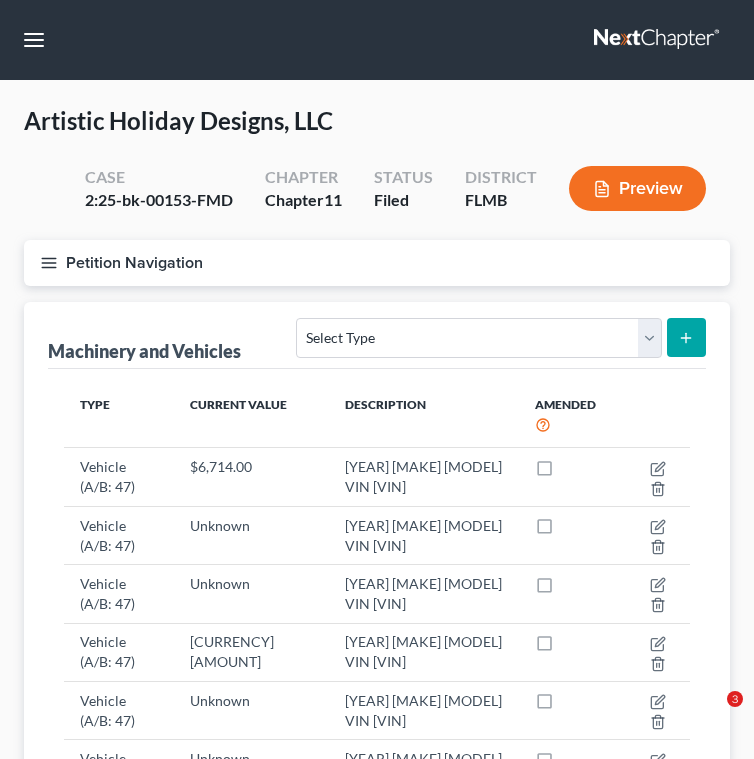 scroll, scrollTop: 320, scrollLeft: 0, axis: vertical 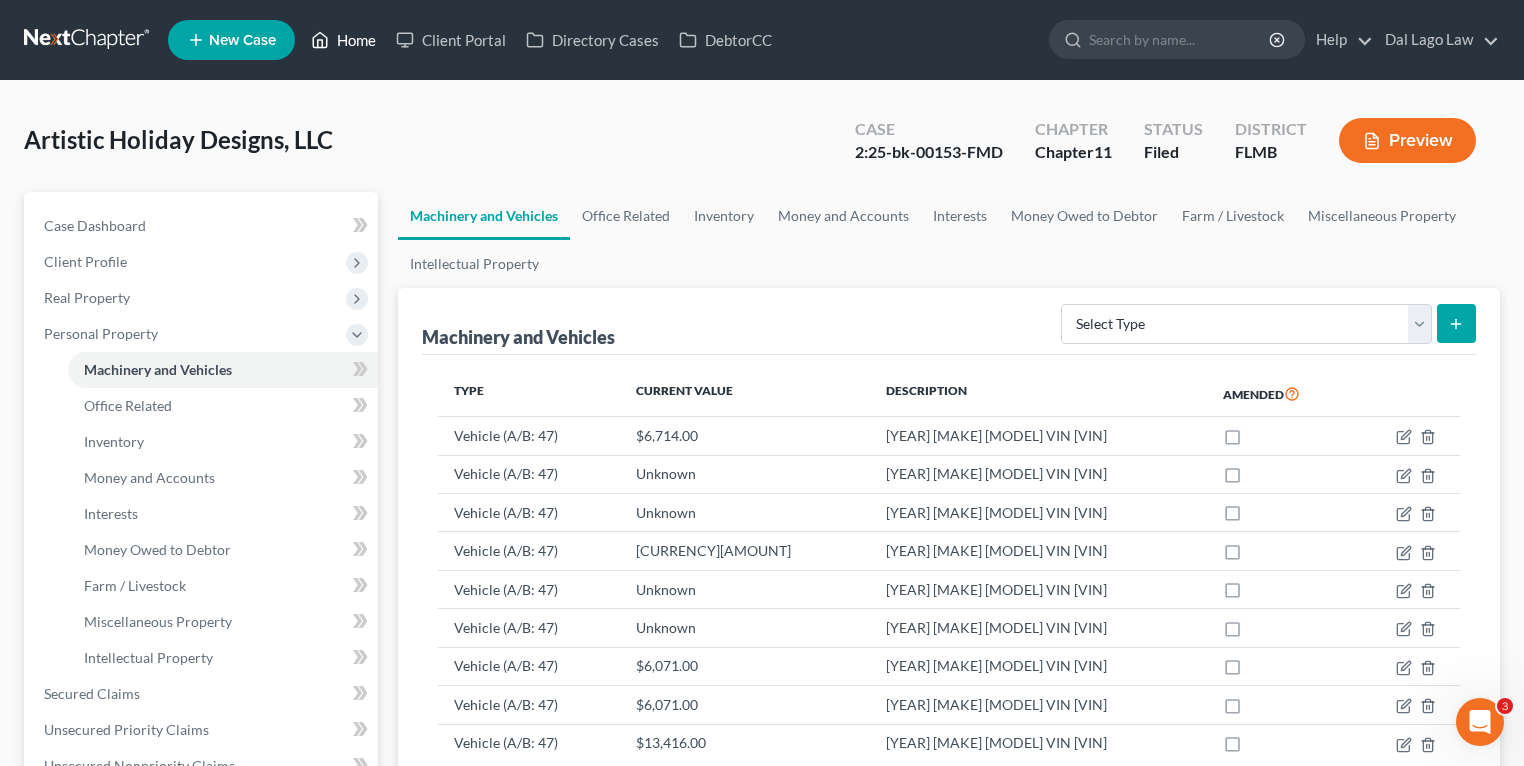 click on "Home" at bounding box center [343, 40] 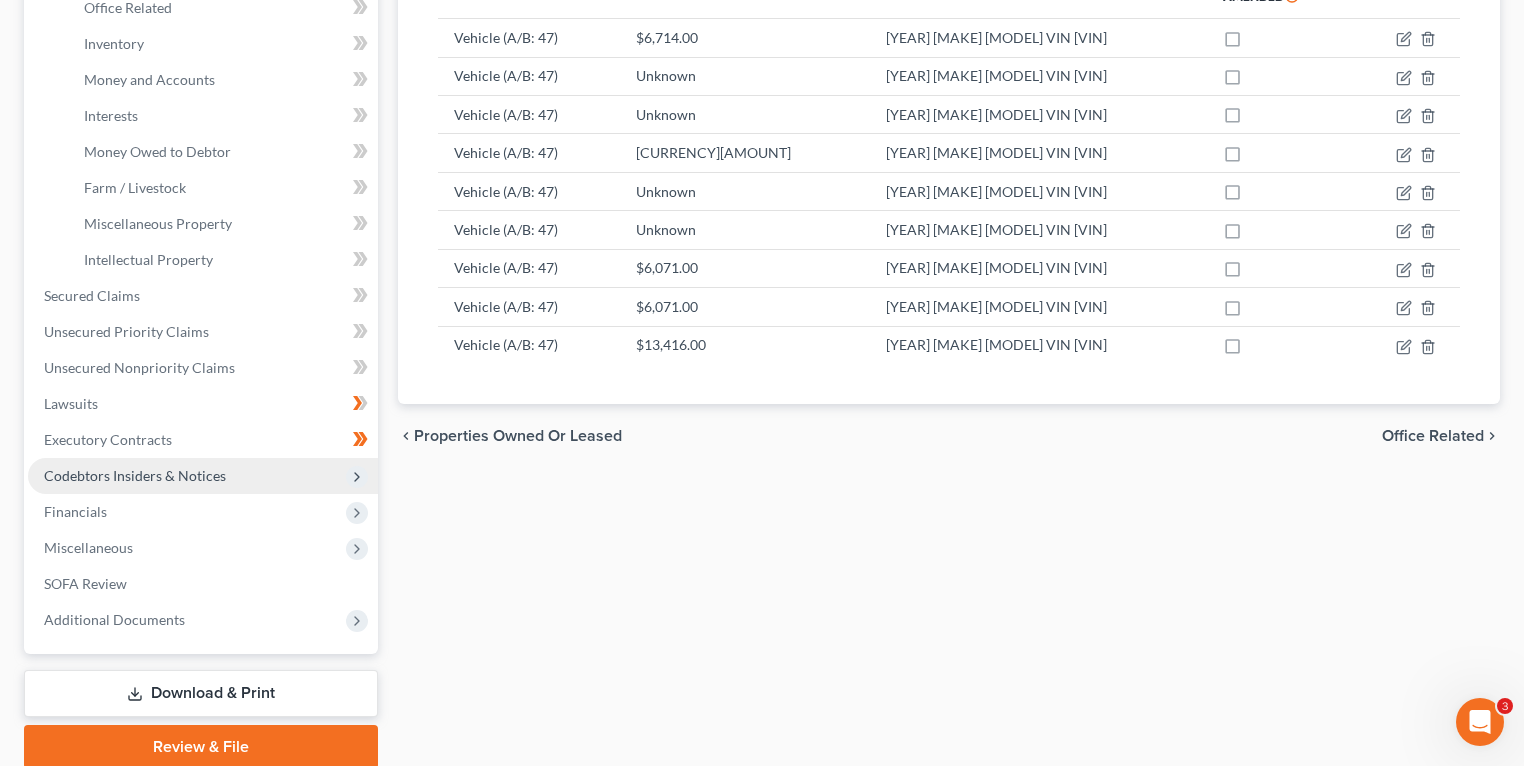 scroll, scrollTop: 400, scrollLeft: 0, axis: vertical 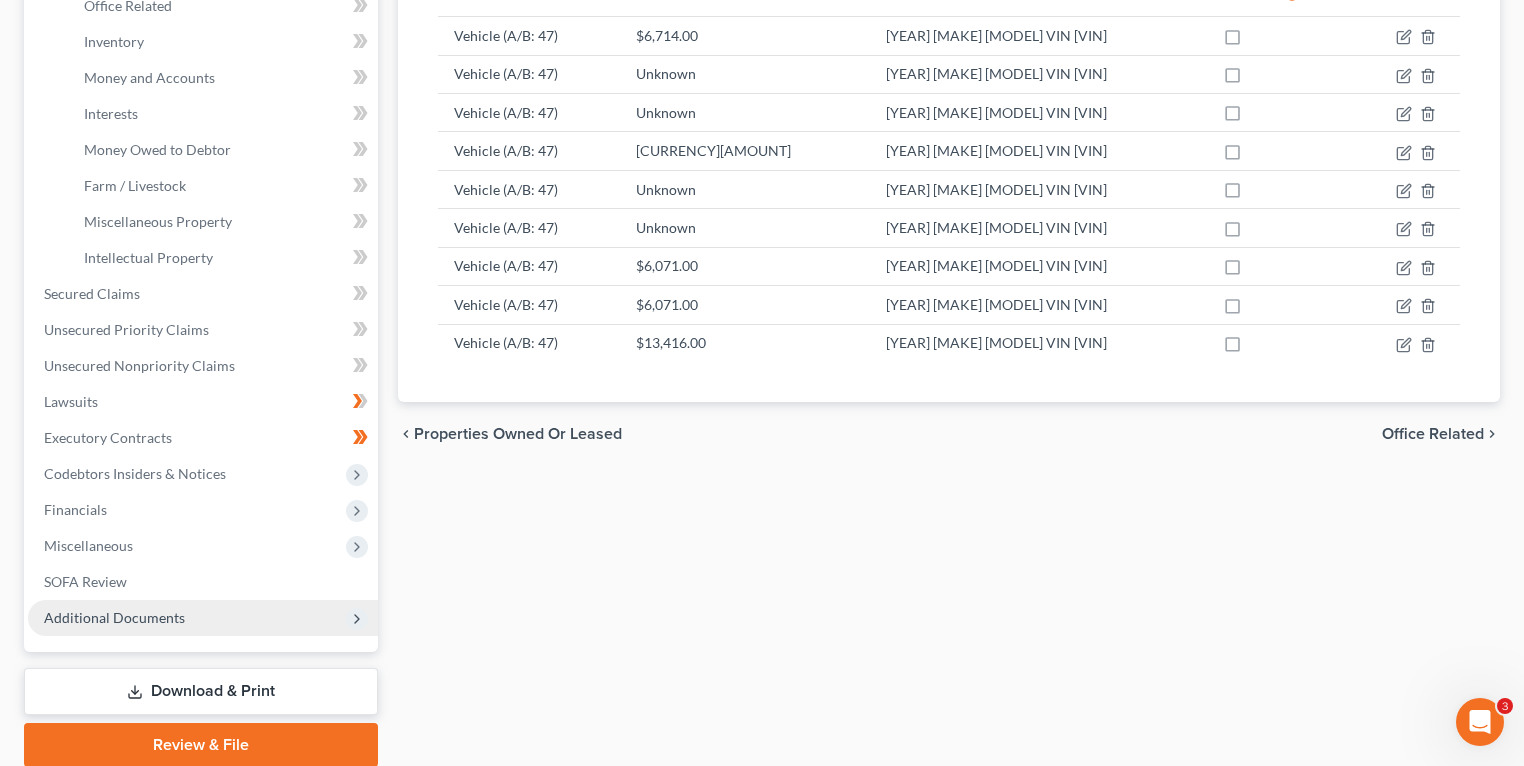 click on "Additional Documents" at bounding box center (114, 617) 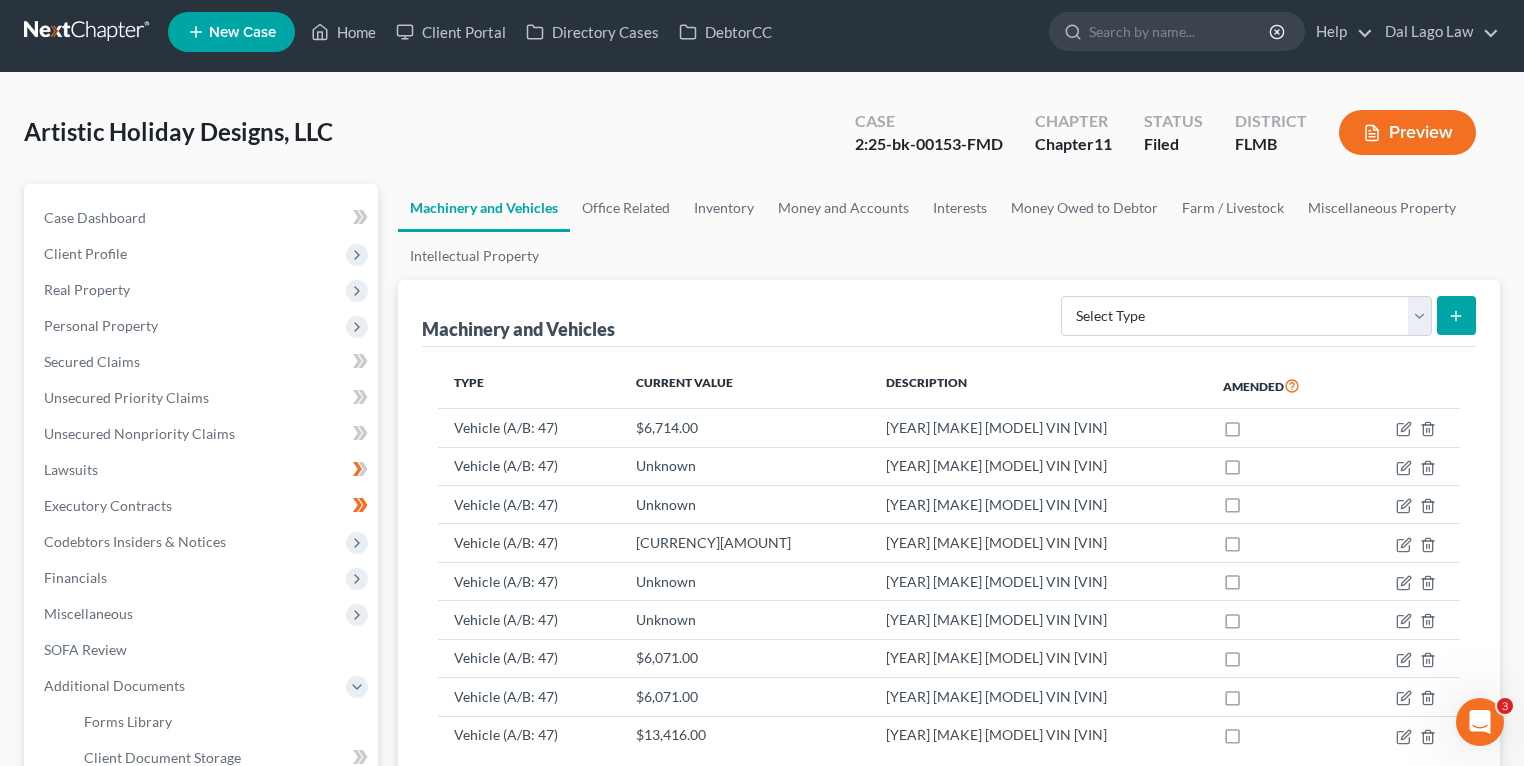 scroll, scrollTop: 0, scrollLeft: 0, axis: both 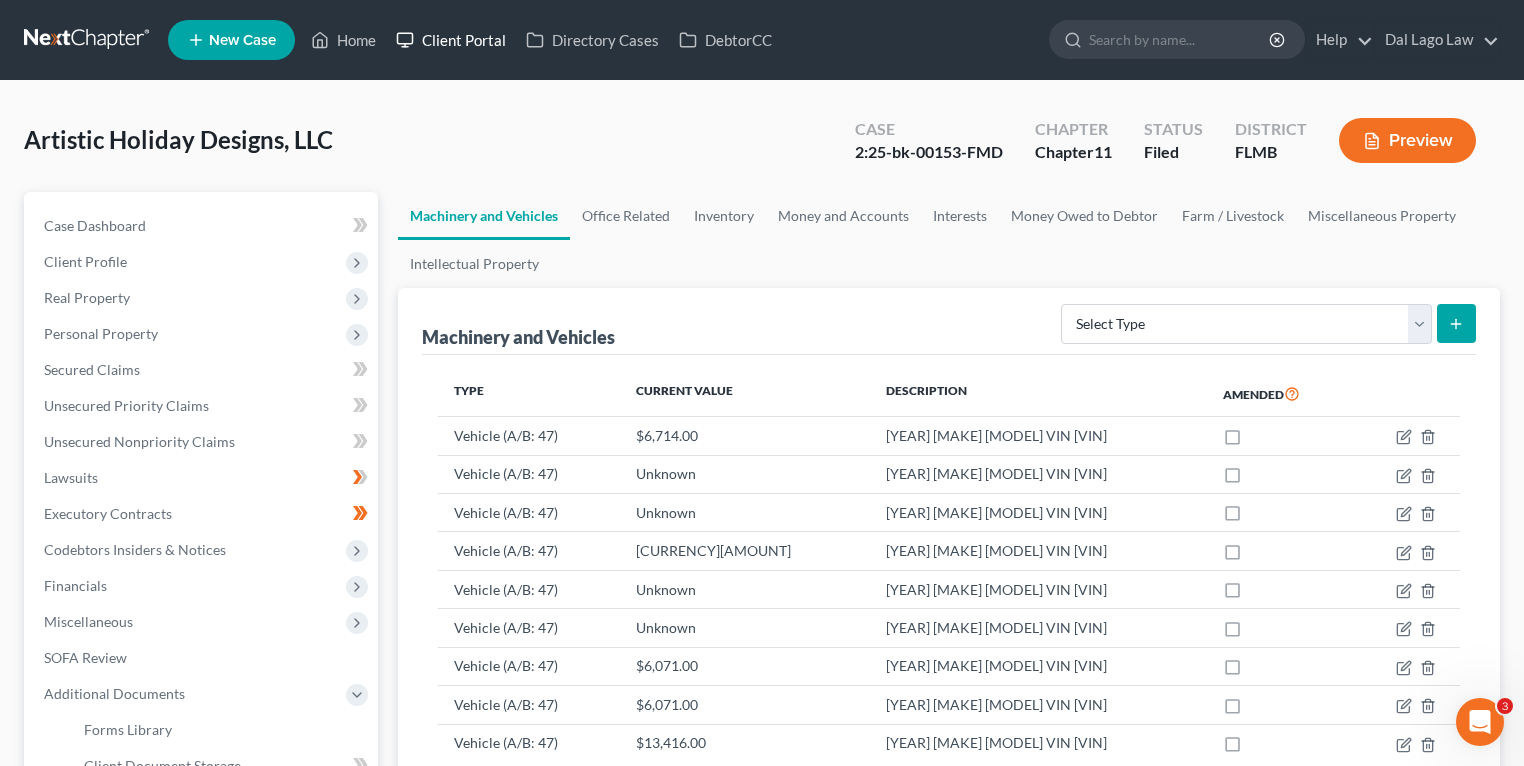 click on "Client Portal" at bounding box center [451, 40] 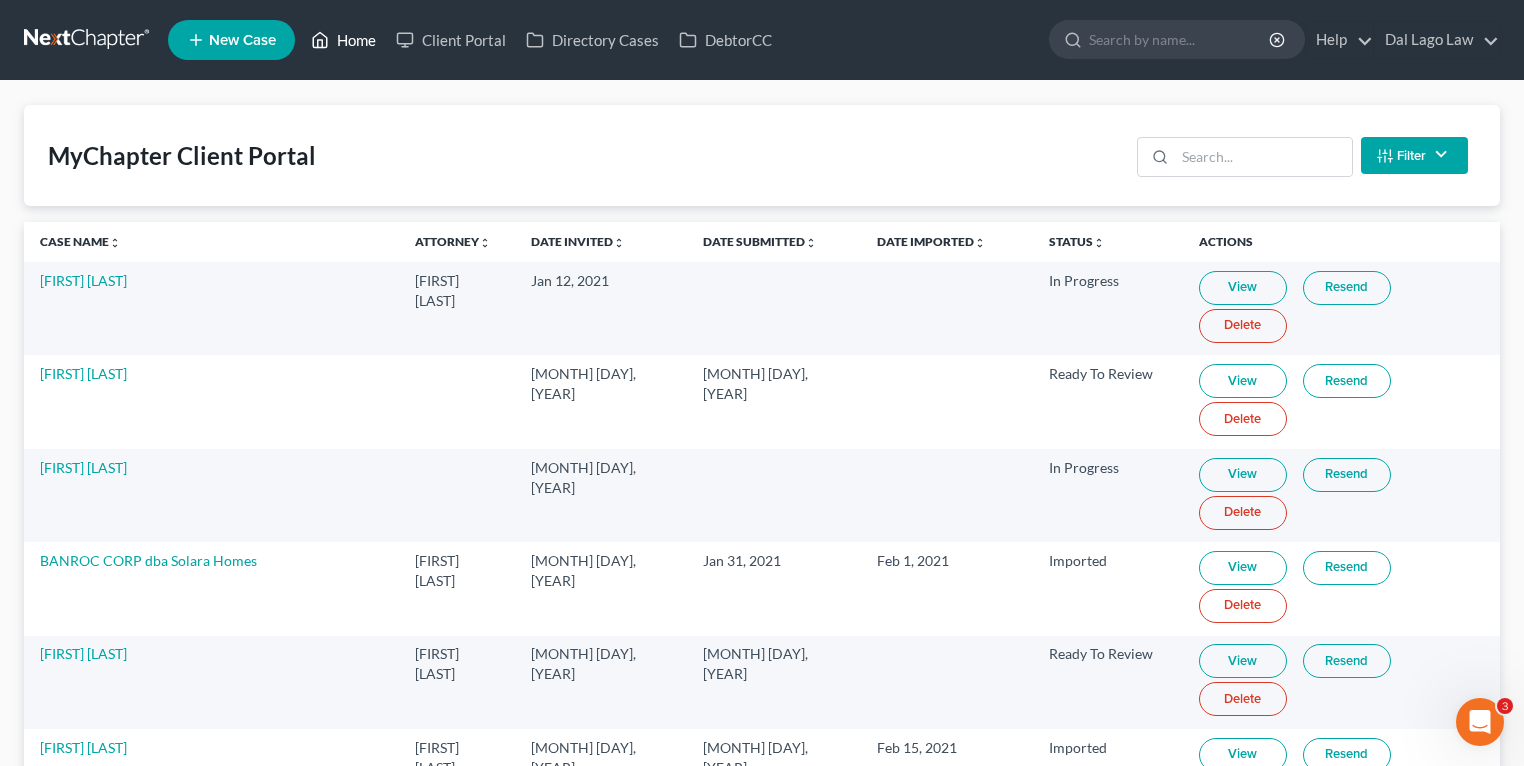 click on "Home" at bounding box center [343, 40] 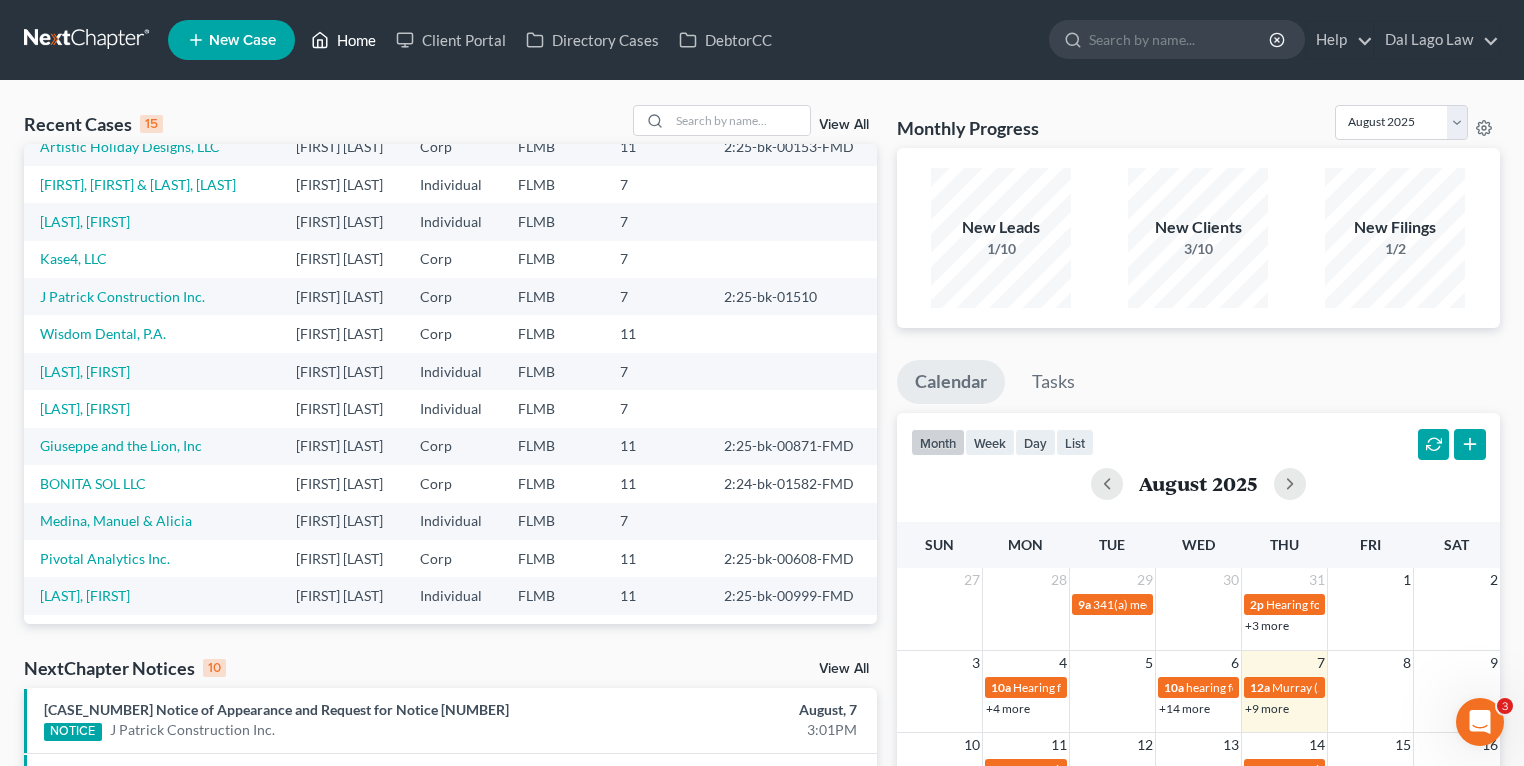 scroll, scrollTop: 137, scrollLeft: 0, axis: vertical 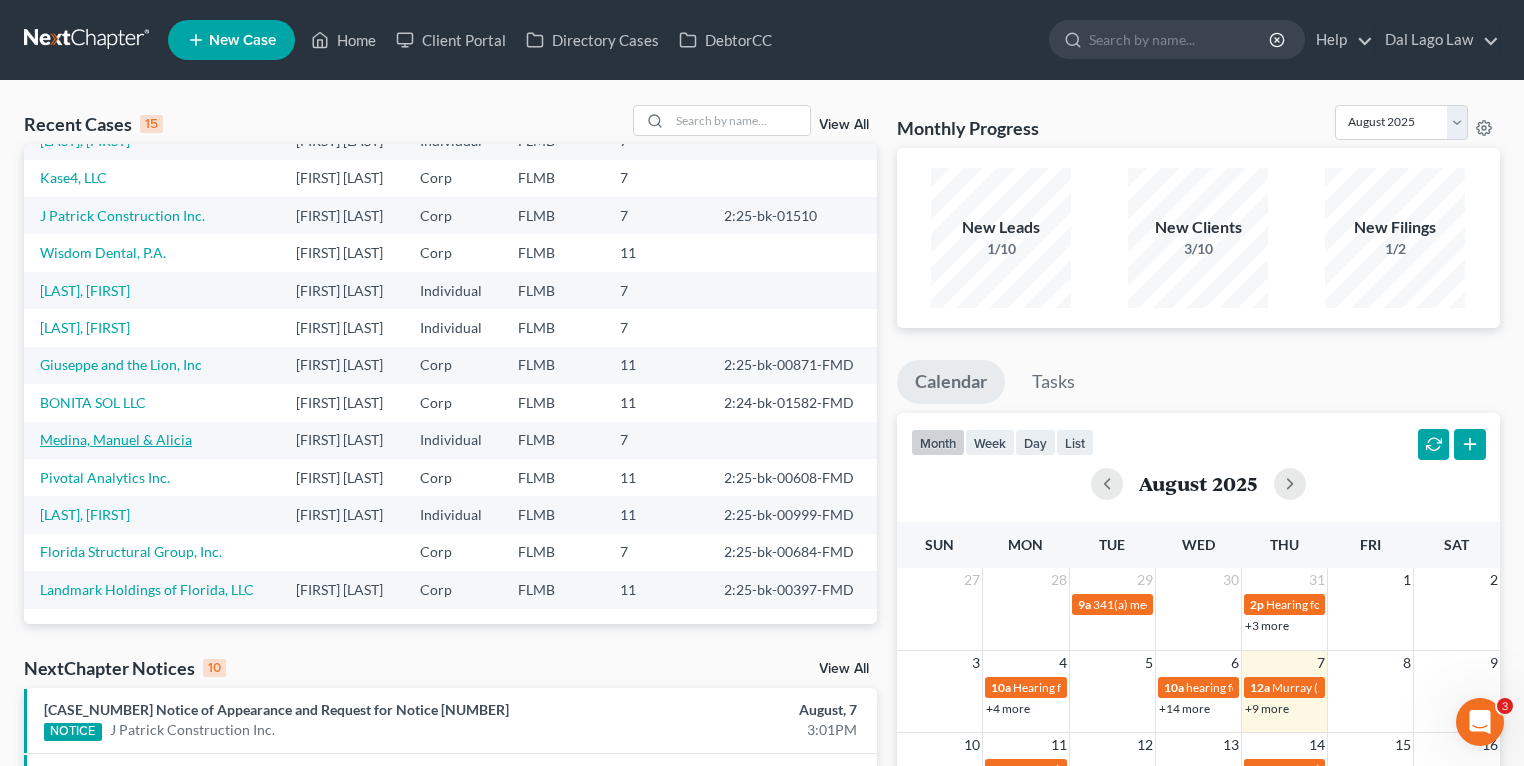 click on "Medina, Manuel & Alicia" at bounding box center (116, 439) 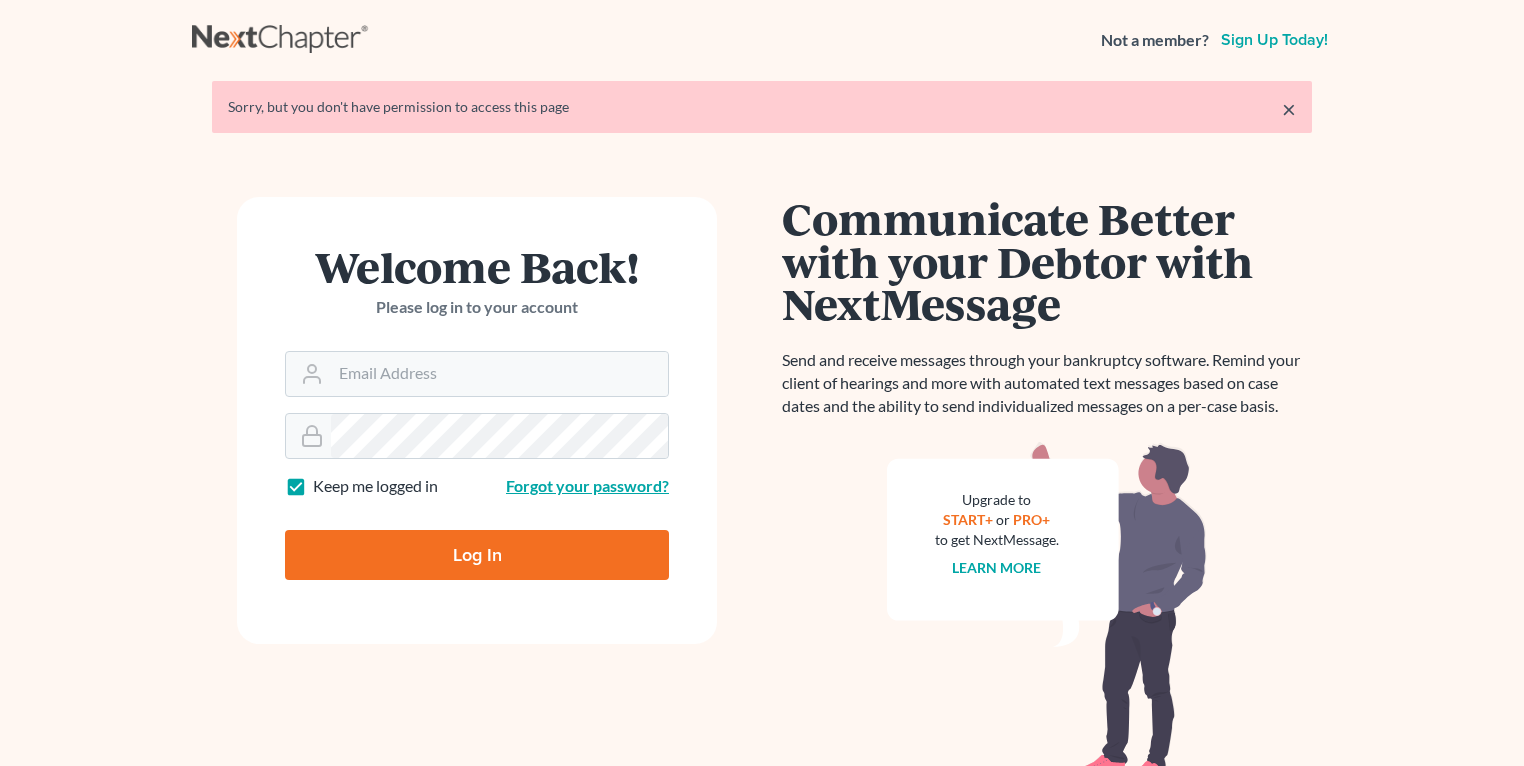 scroll, scrollTop: 0, scrollLeft: 0, axis: both 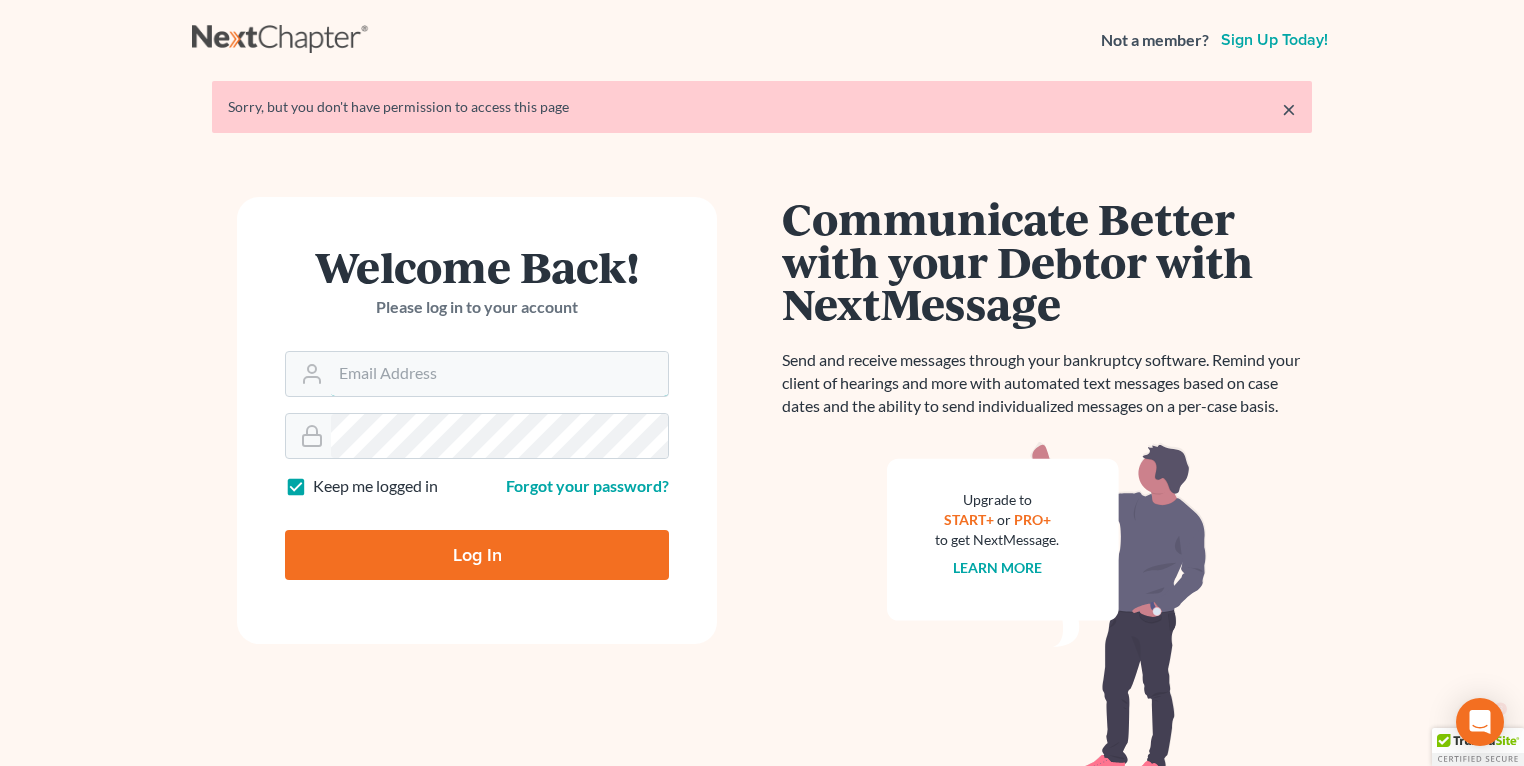 type on "[EMAIL]" 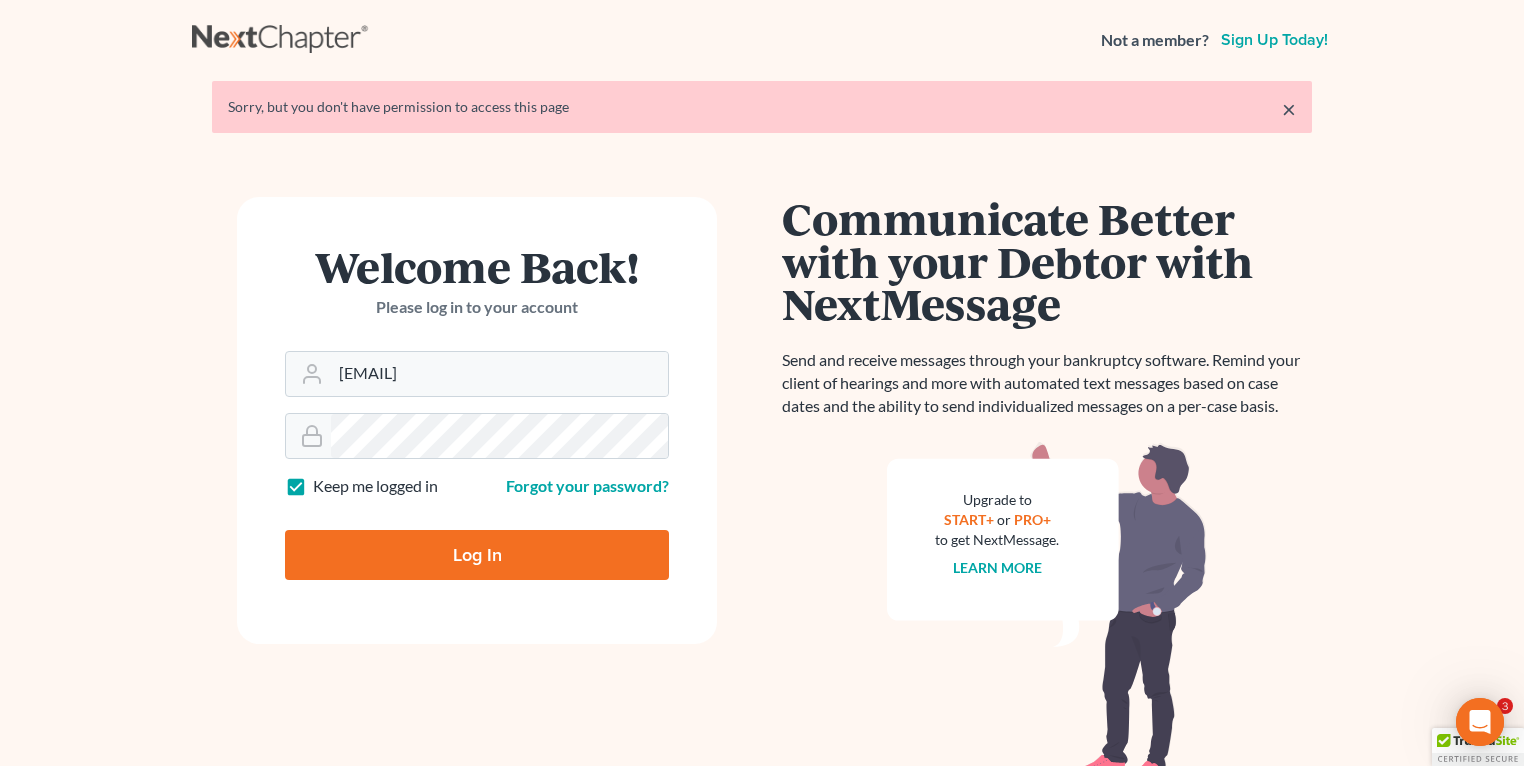 click on "Log In" at bounding box center (477, 555) 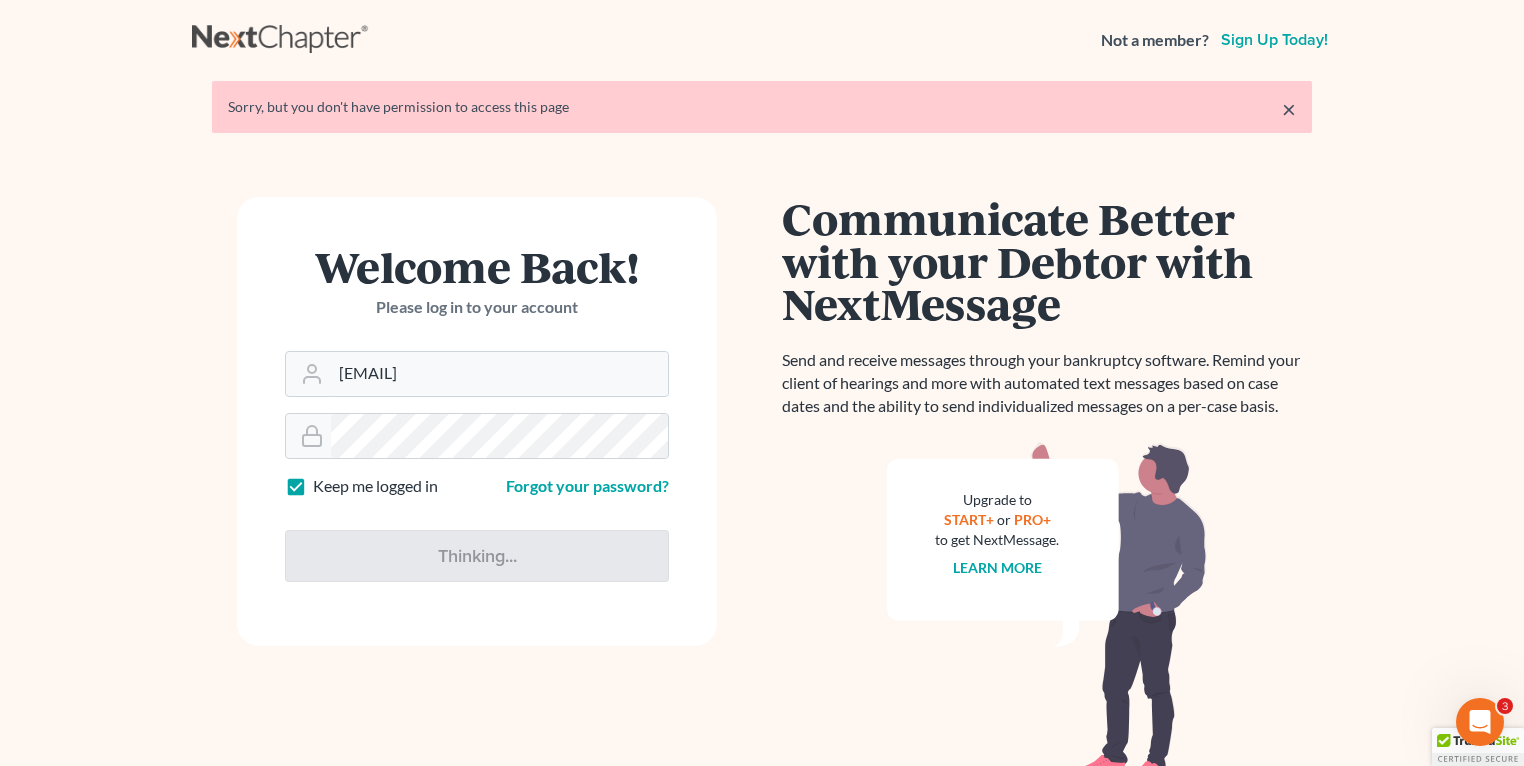 type on "Thinking..." 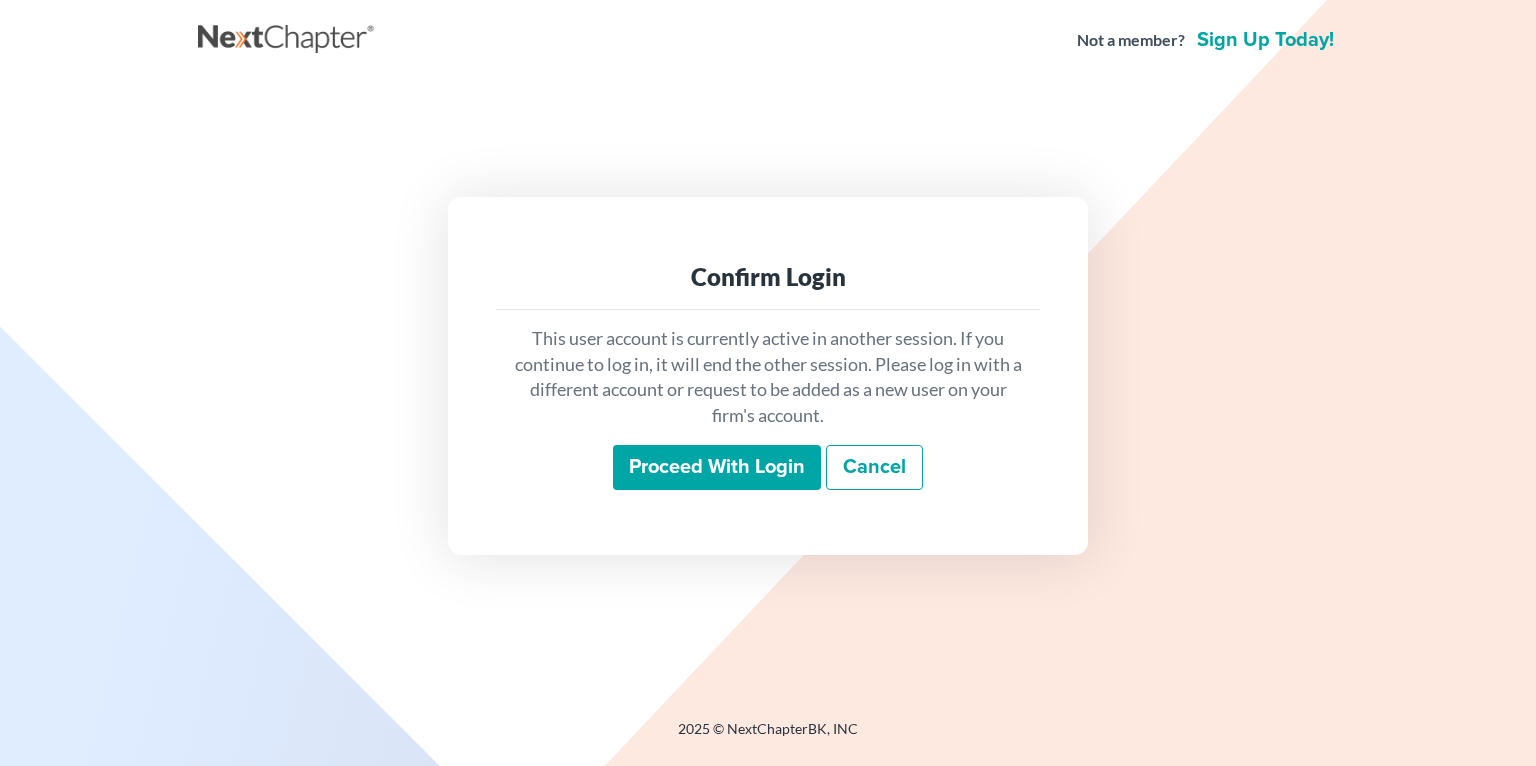 scroll, scrollTop: 0, scrollLeft: 0, axis: both 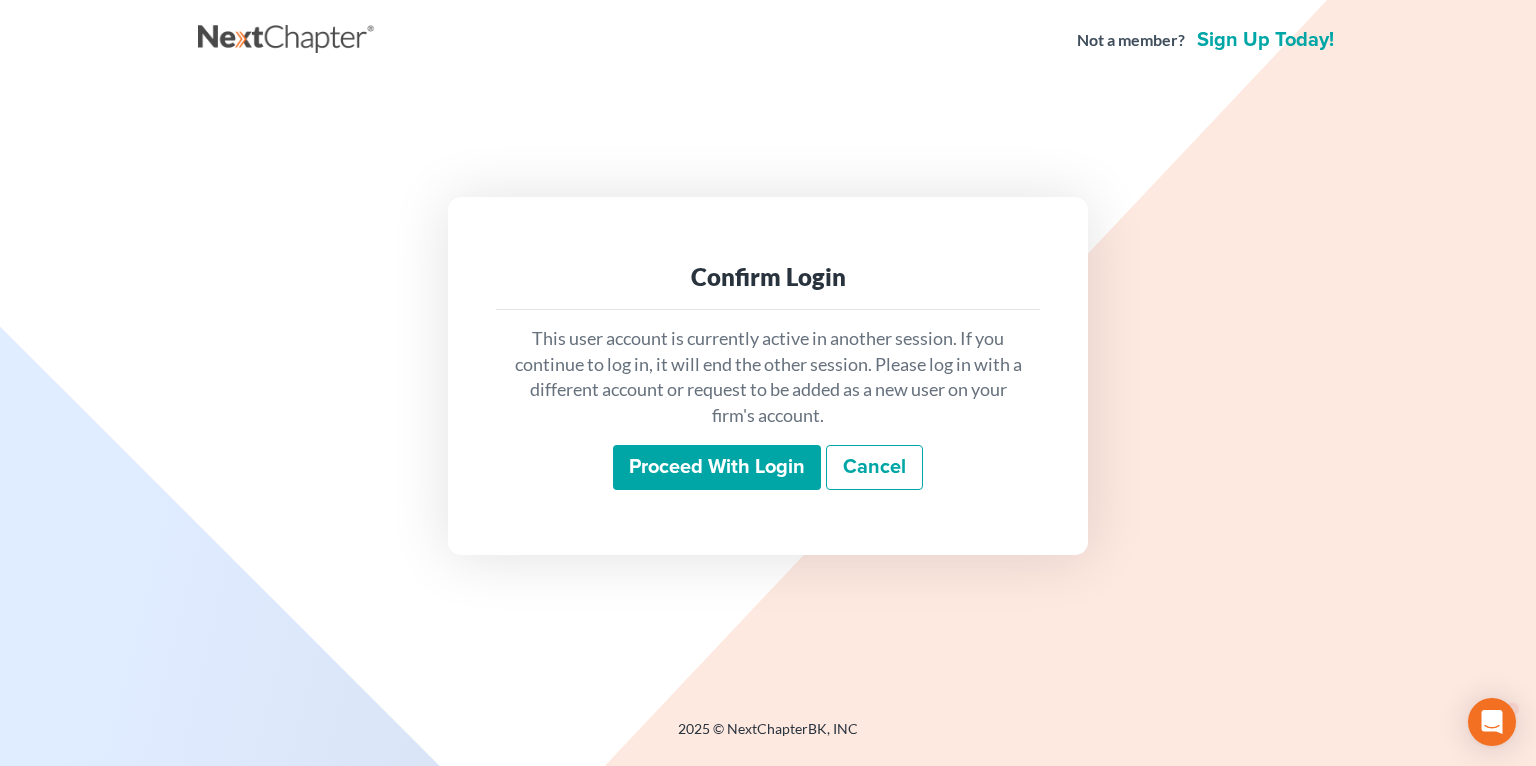 click on "Proceed with login" at bounding box center (717, 468) 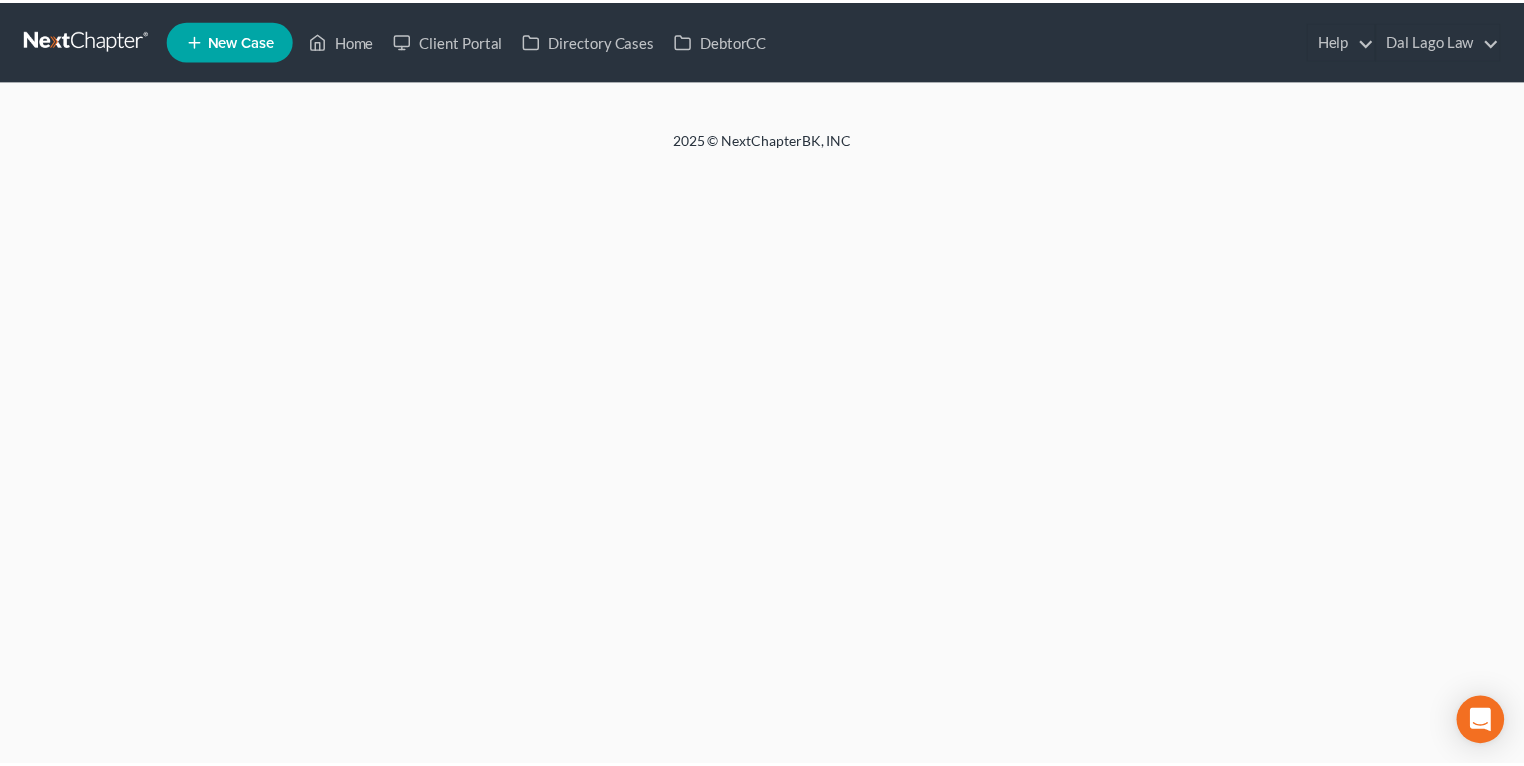 scroll, scrollTop: 0, scrollLeft: 0, axis: both 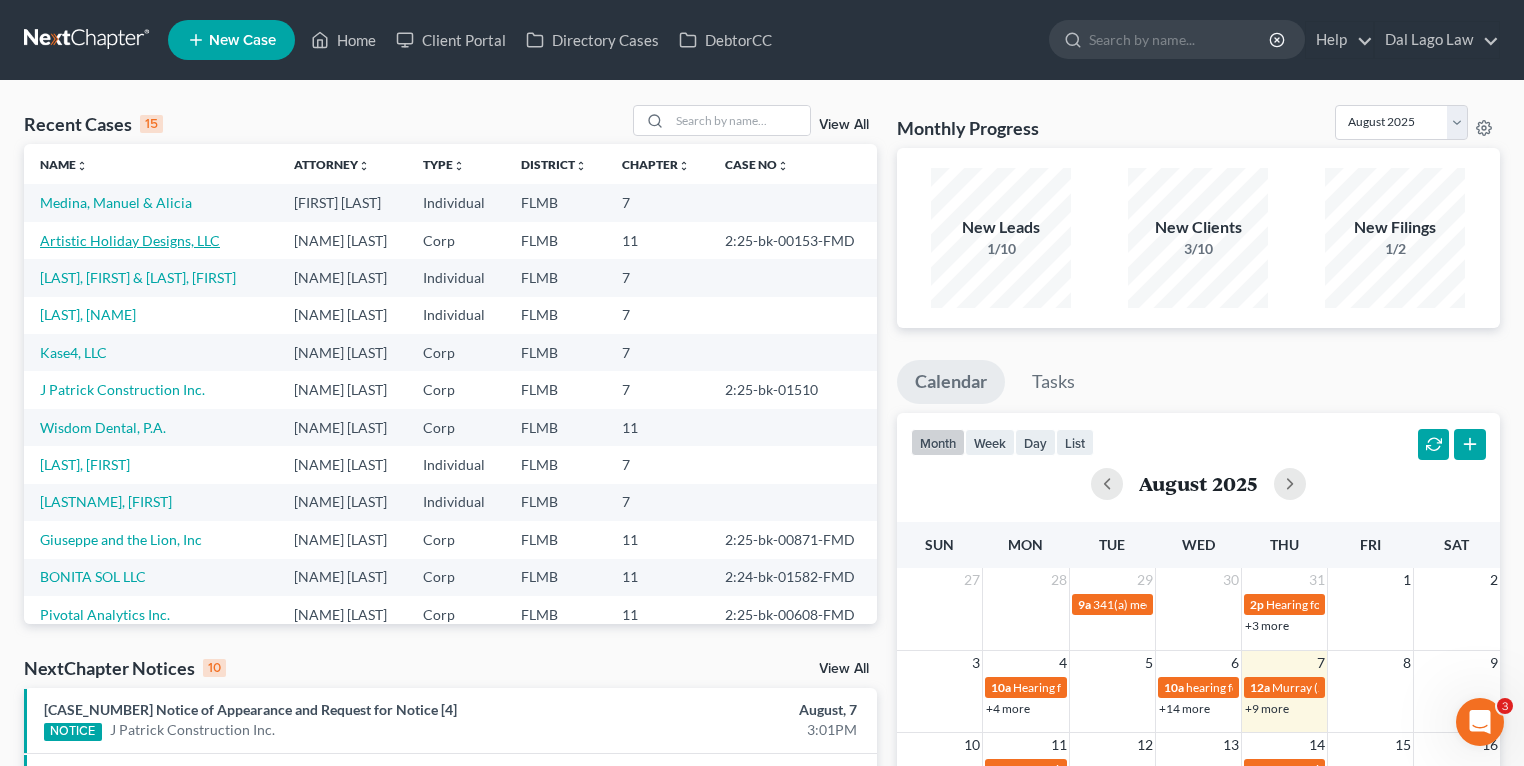 click on "Artistic Holiday Designs, LLC" at bounding box center (130, 240) 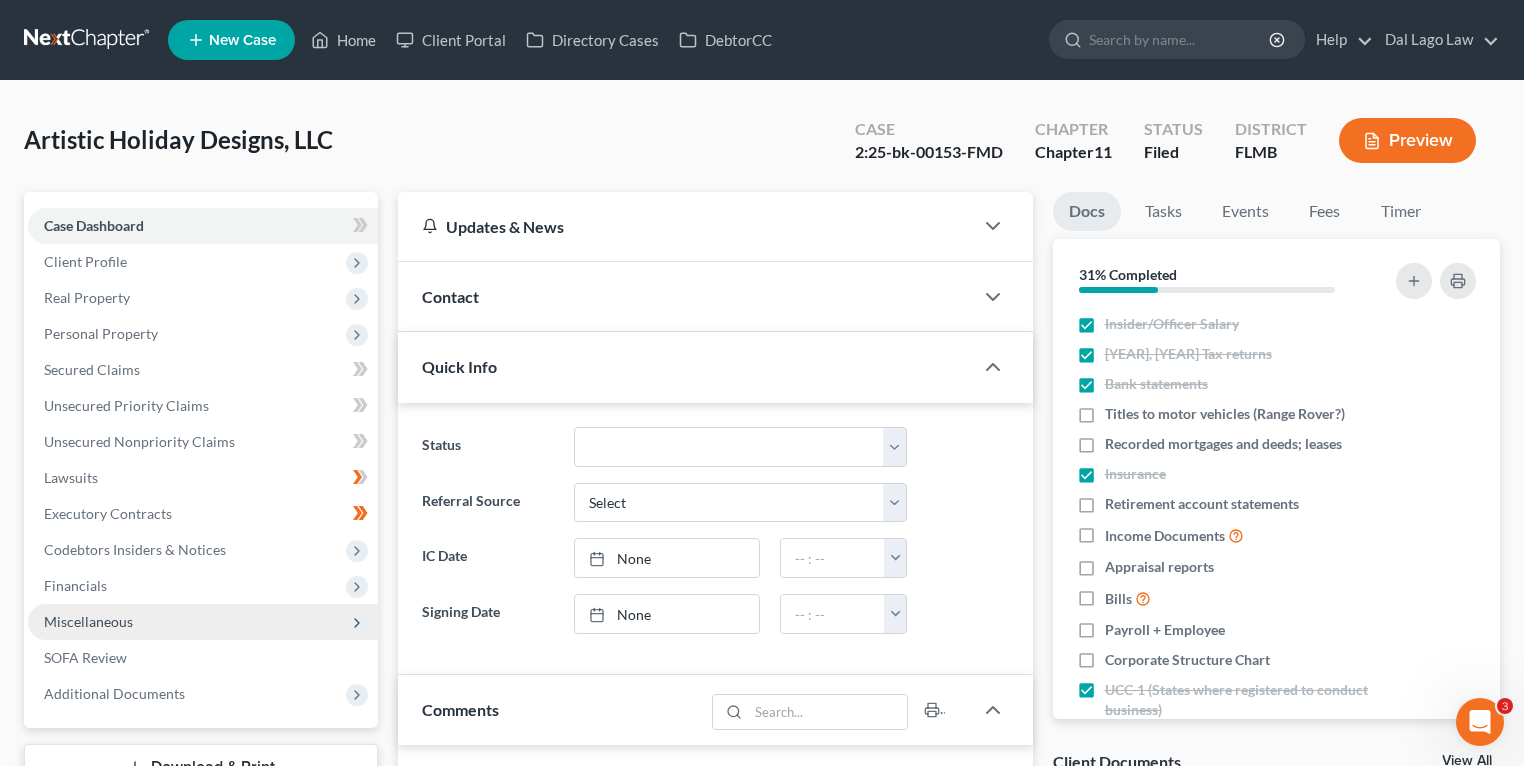 scroll, scrollTop: 320, scrollLeft: 0, axis: vertical 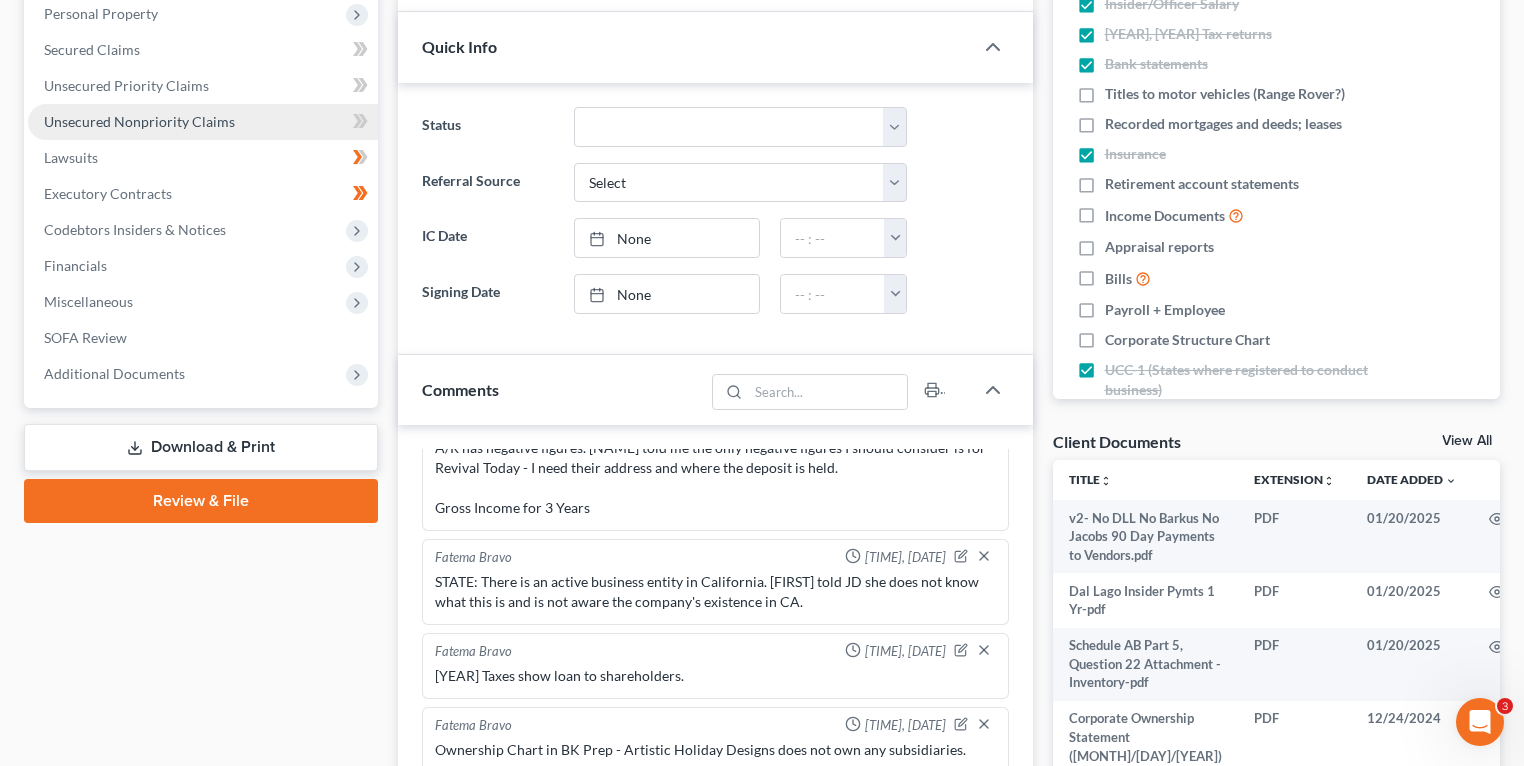 click on "Unsecured Nonpriority Claims" at bounding box center [139, 121] 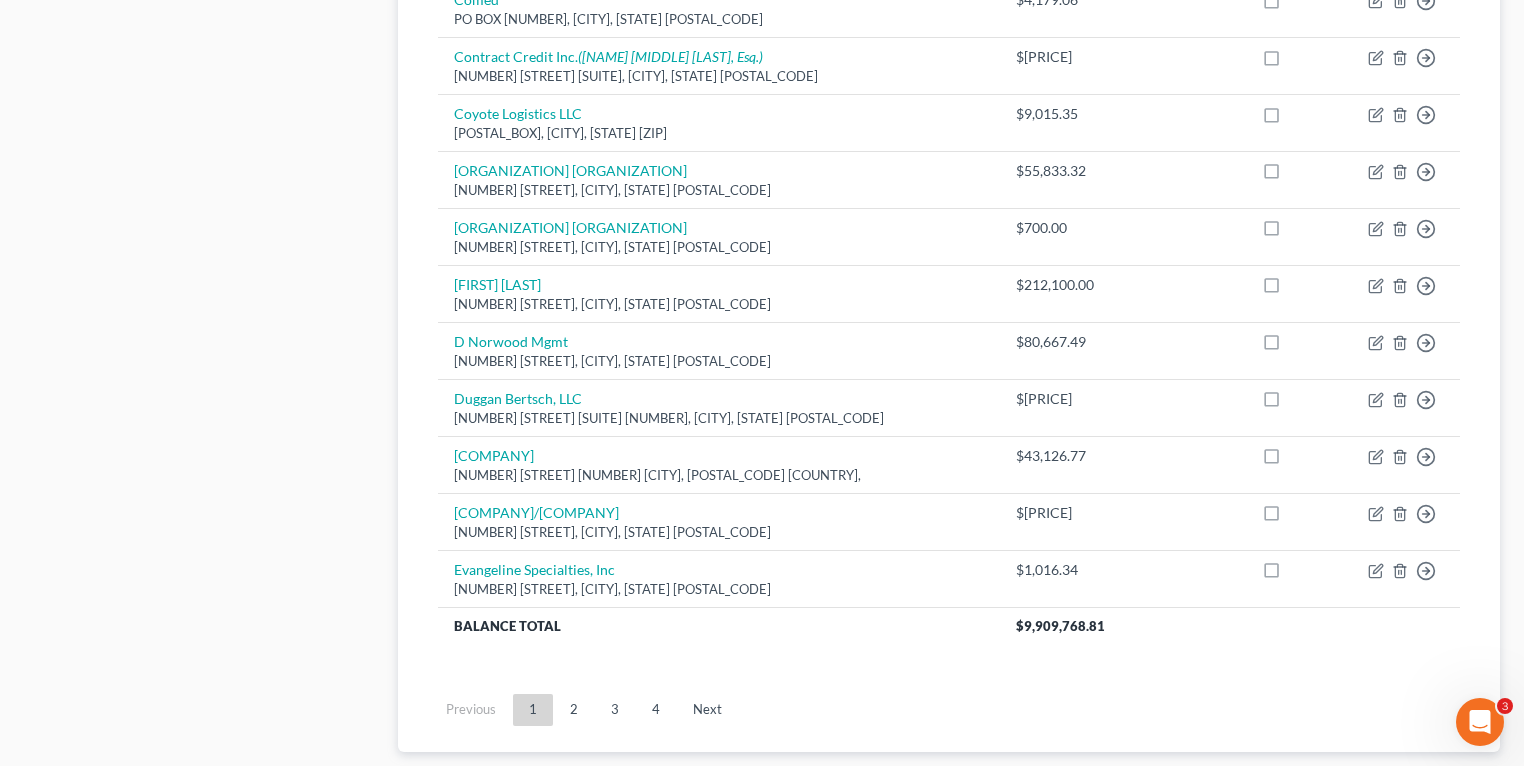 scroll, scrollTop: 1579, scrollLeft: 0, axis: vertical 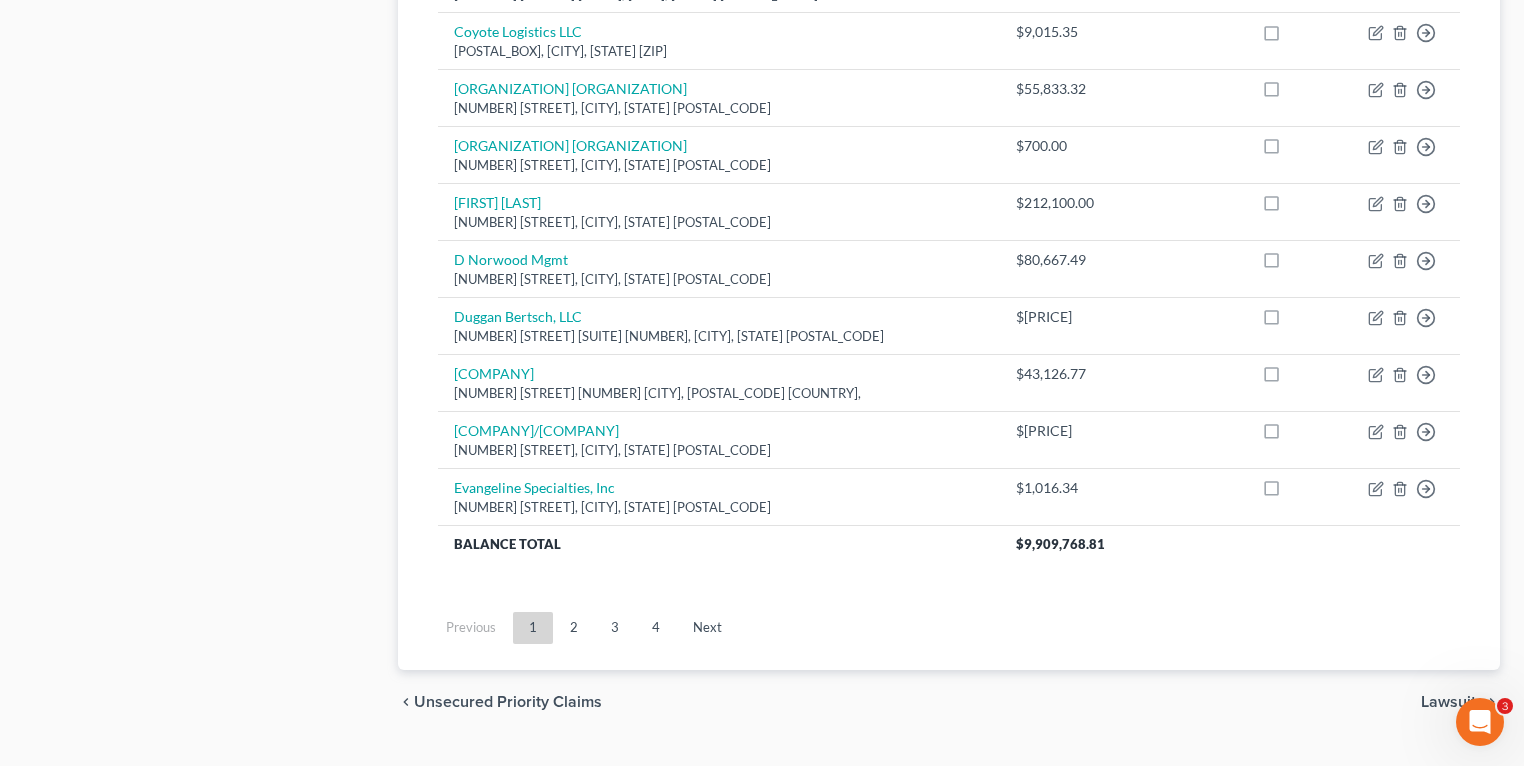 click on "2" at bounding box center [574, 628] 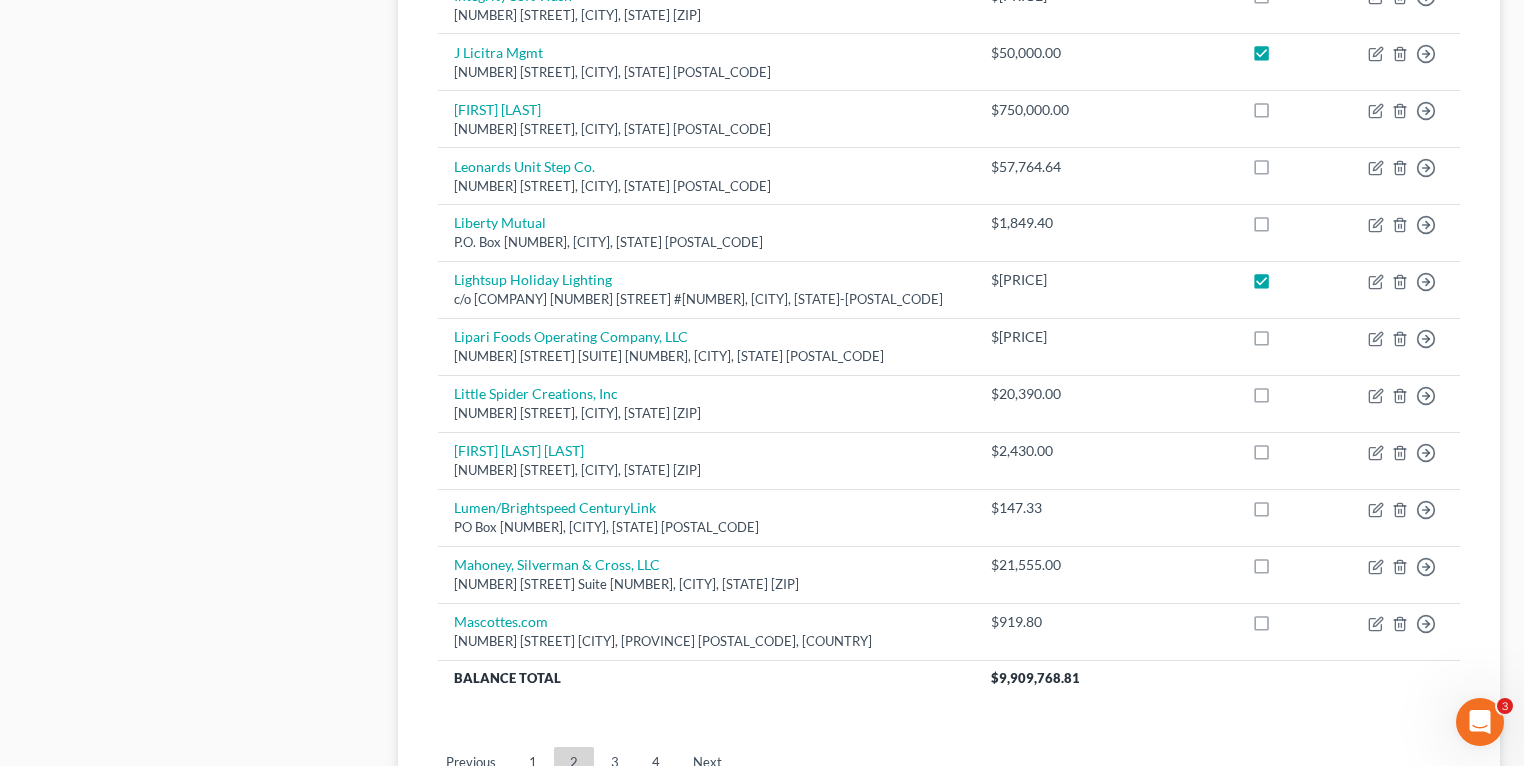 scroll, scrollTop: 1230, scrollLeft: 0, axis: vertical 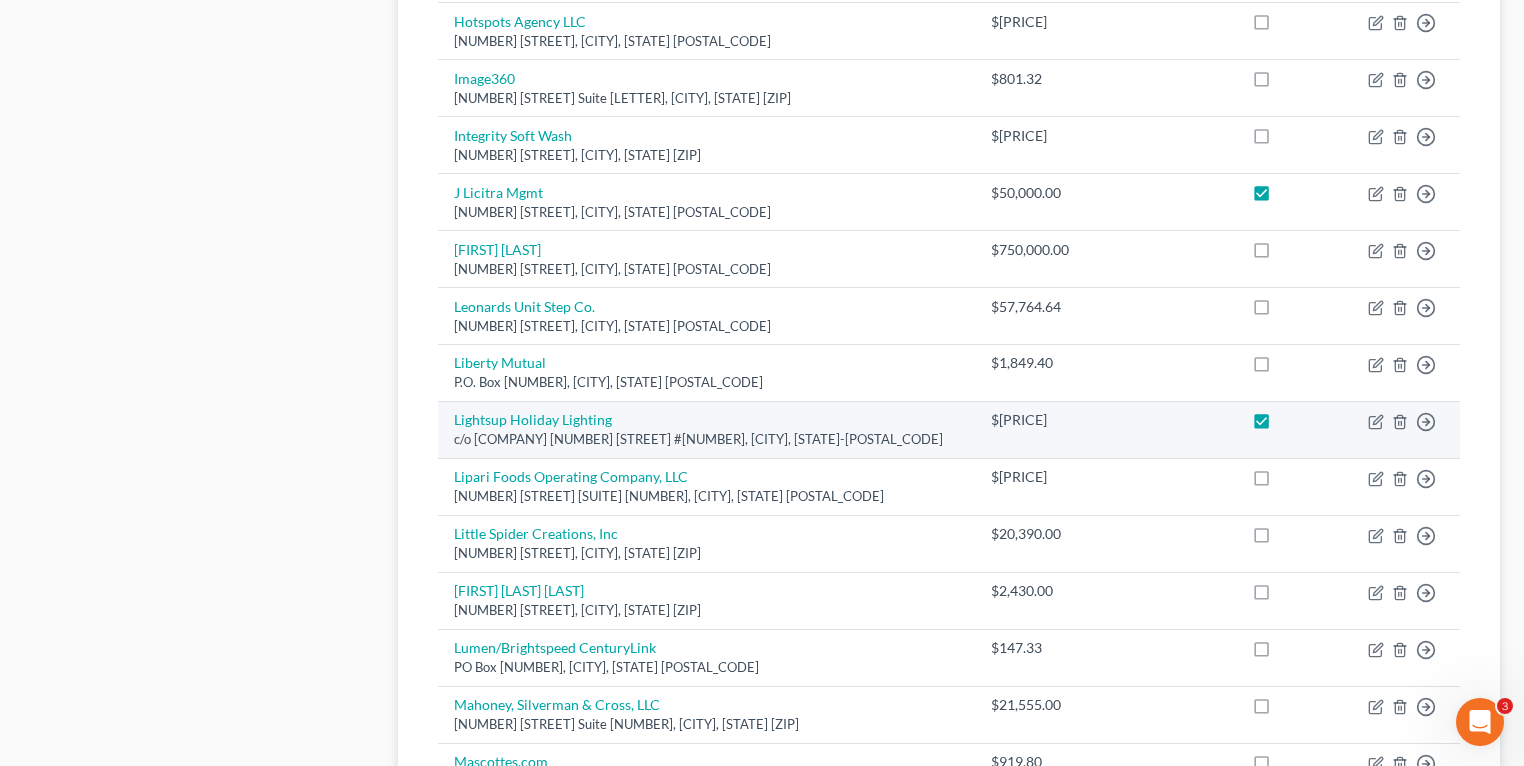 click at bounding box center (1280, 425) 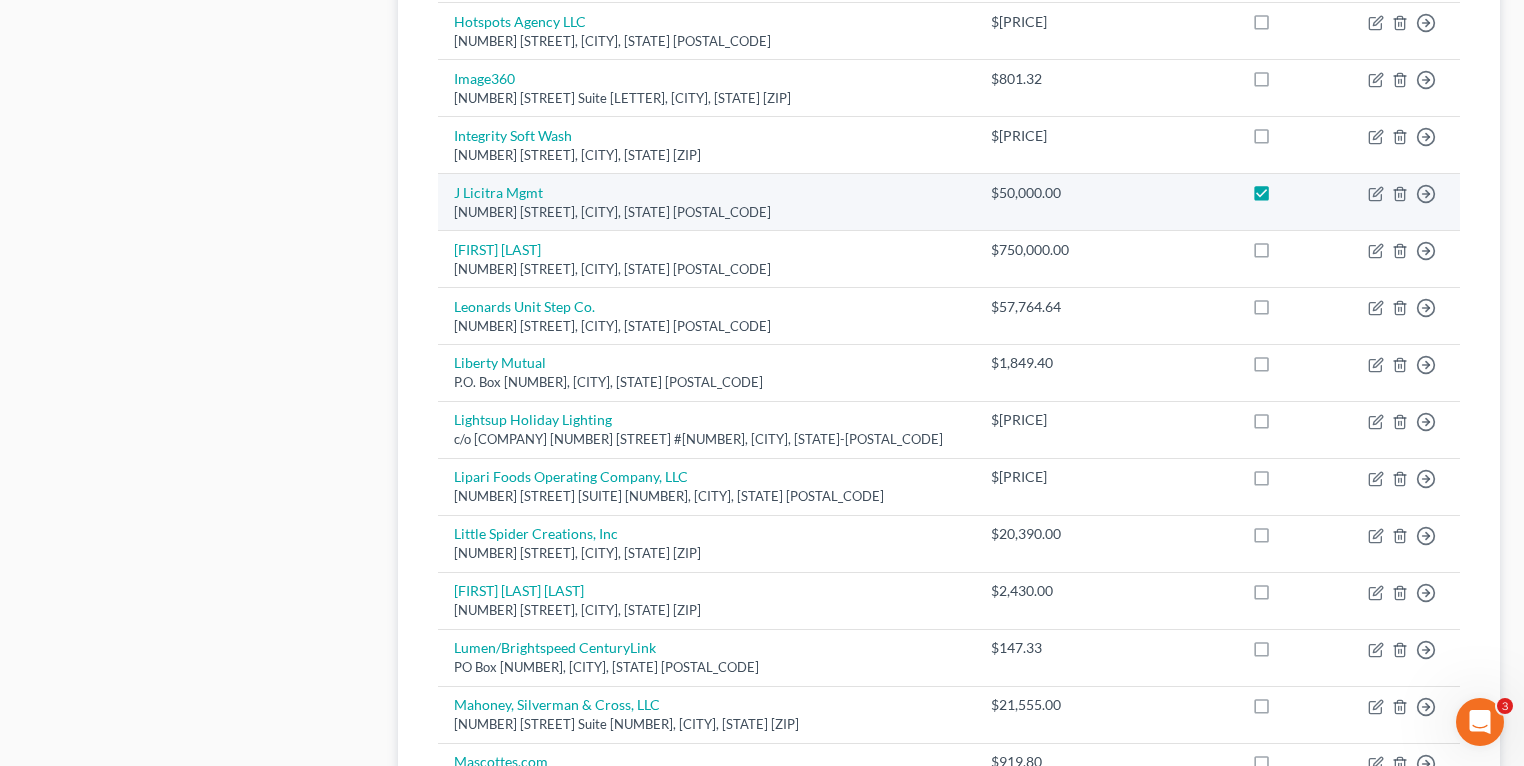 click at bounding box center [1280, 198] 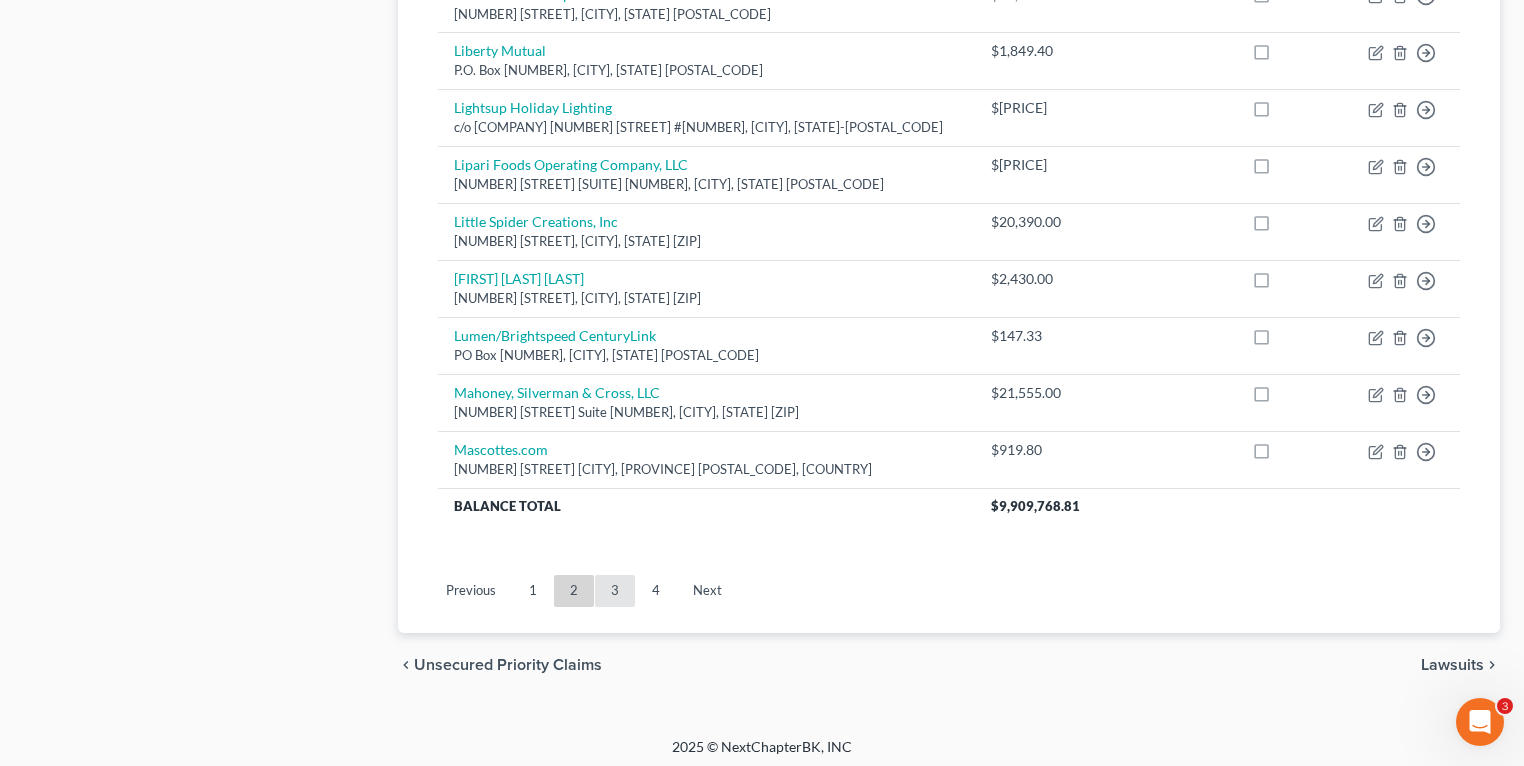 click on "3" at bounding box center [615, 591] 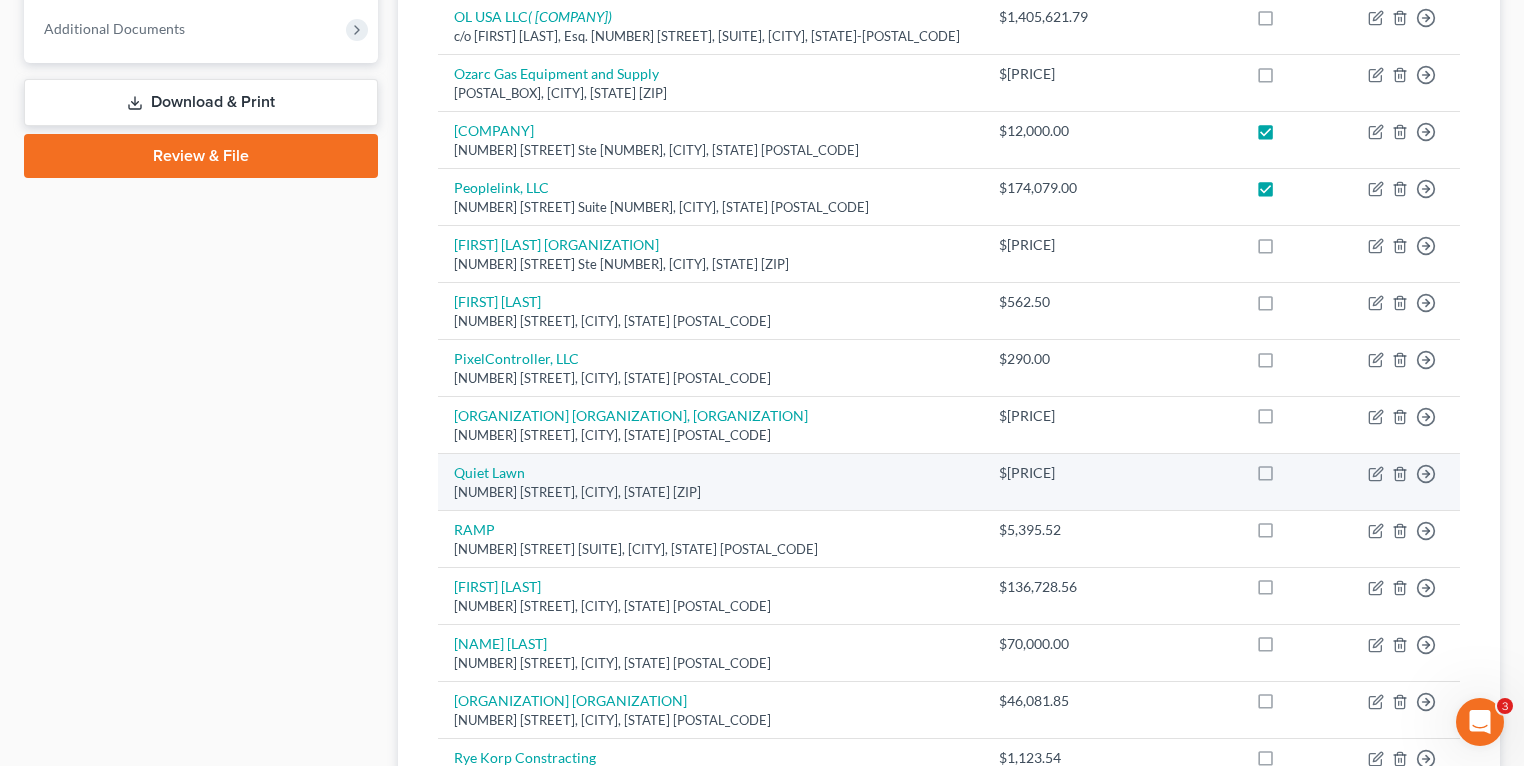scroll, scrollTop: 400, scrollLeft: 0, axis: vertical 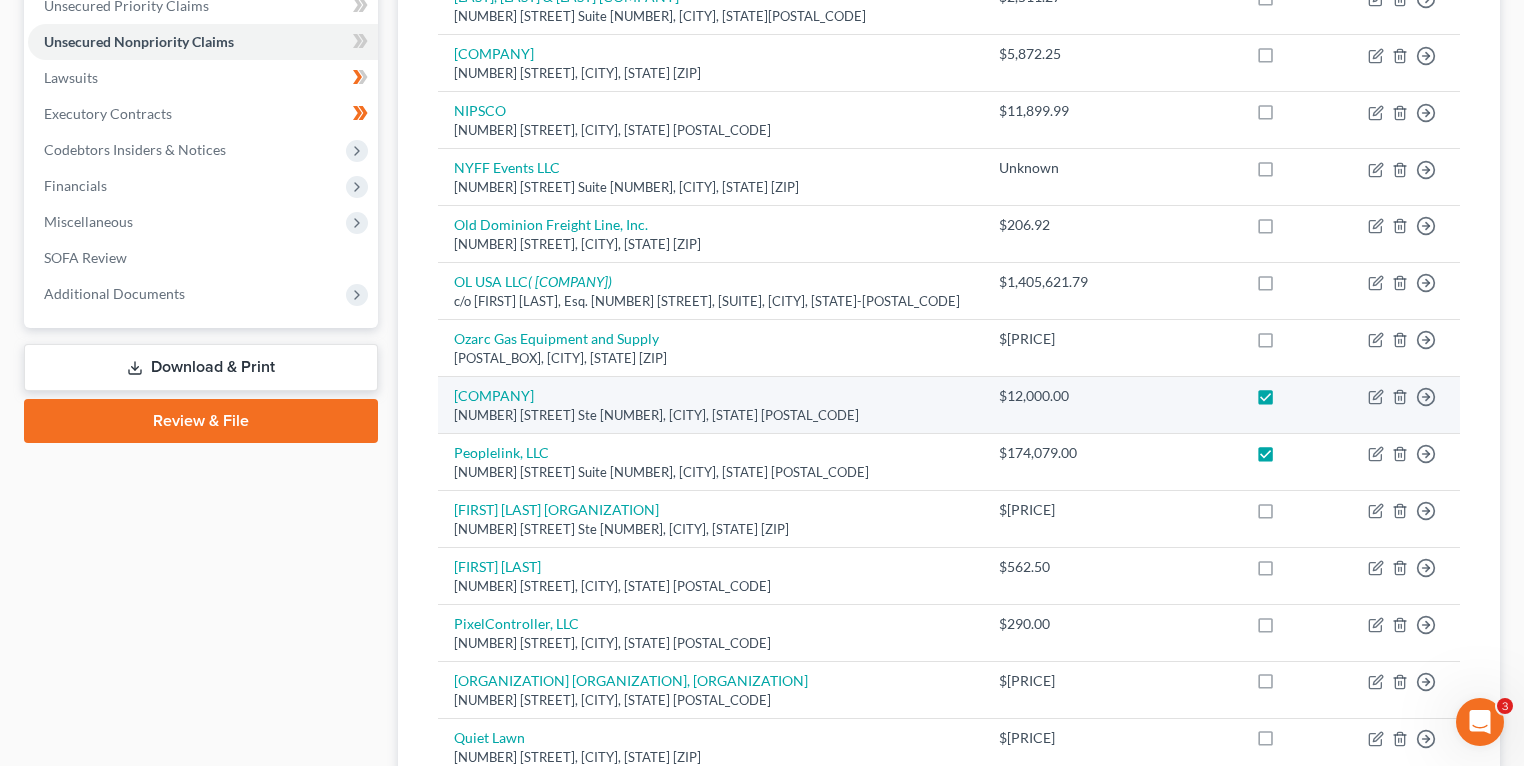 click at bounding box center (1284, 401) 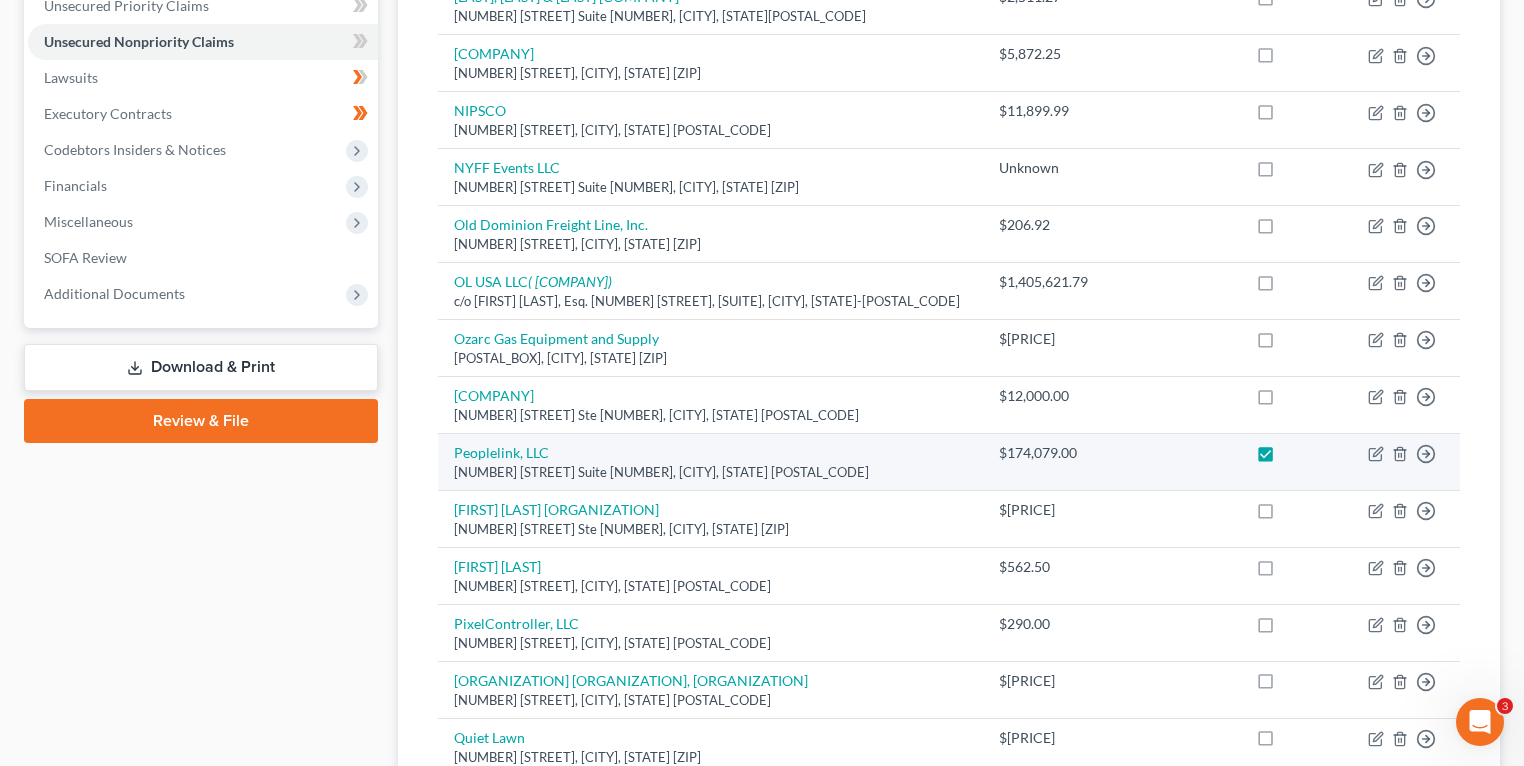 click at bounding box center [1284, 458] 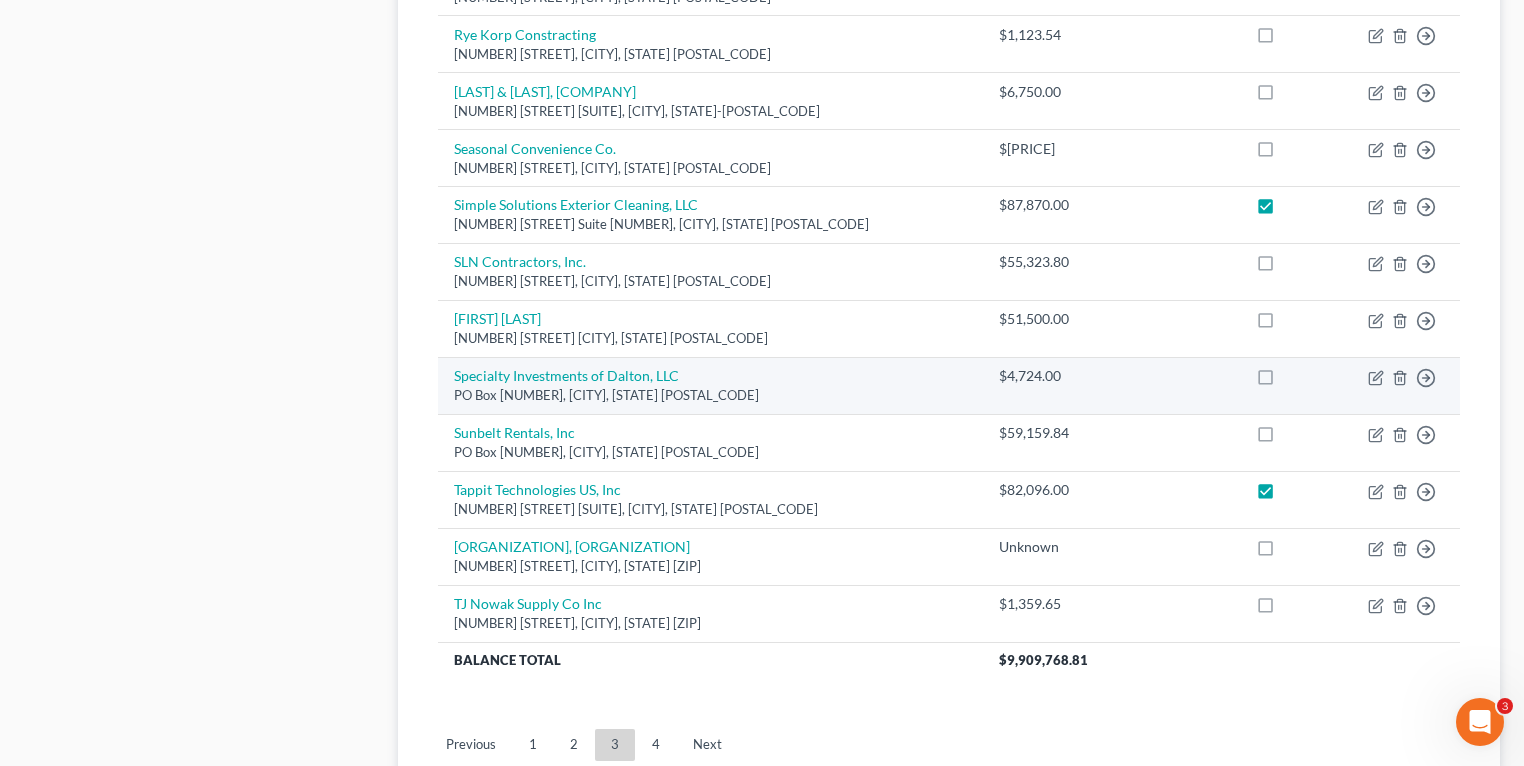 scroll, scrollTop: 1222, scrollLeft: 0, axis: vertical 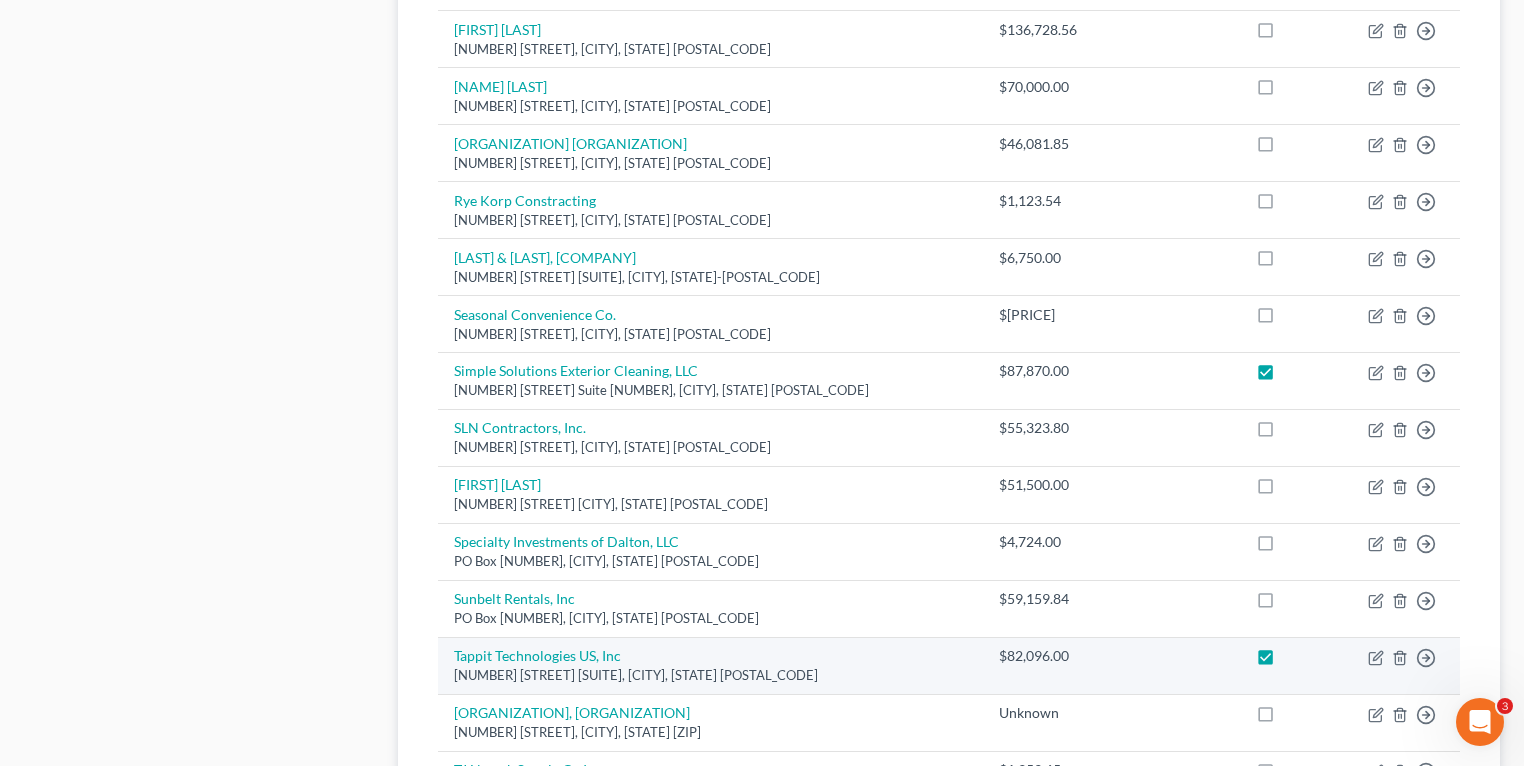 click at bounding box center [1284, 661] 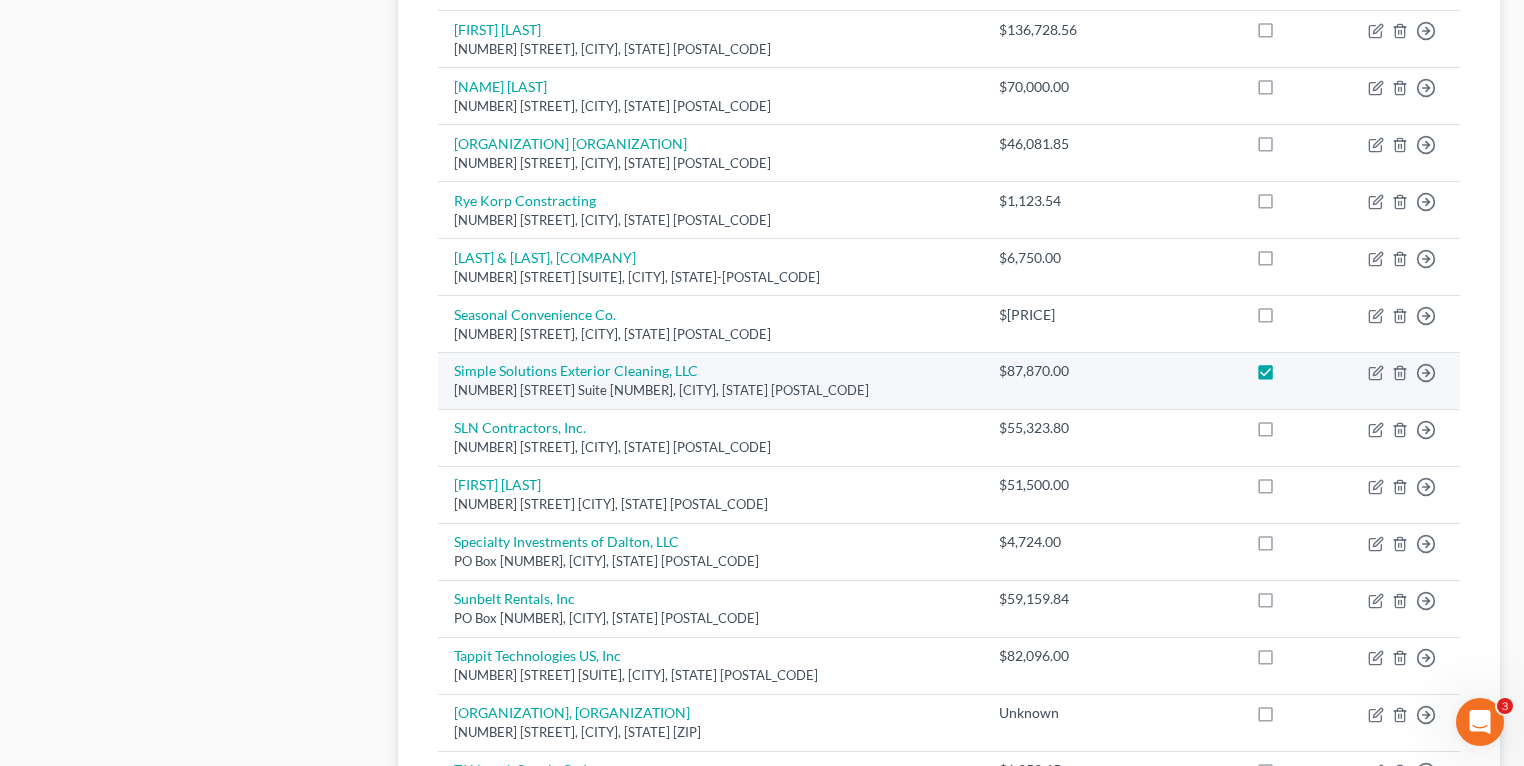 click at bounding box center [1284, 376] 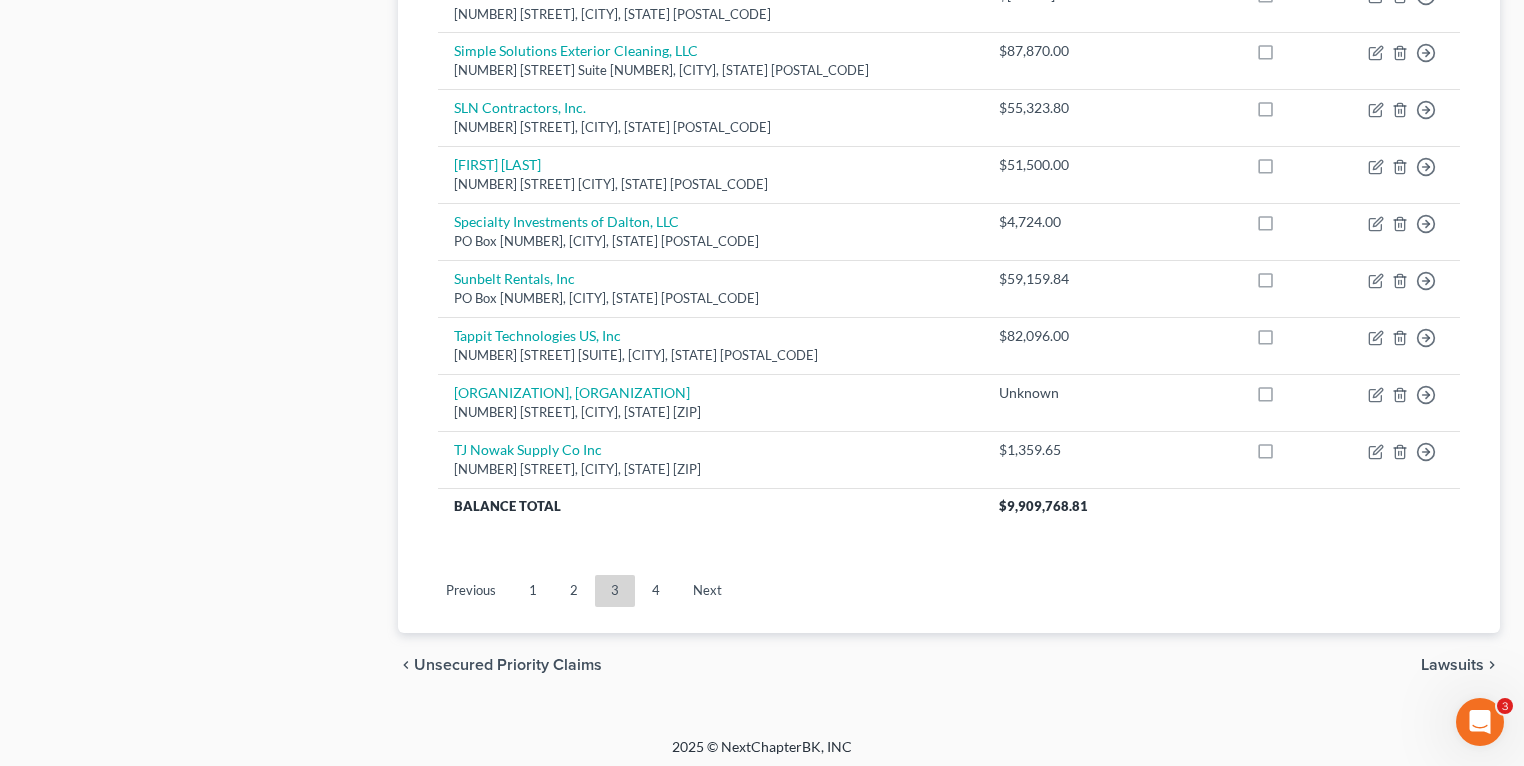 click on "4" at bounding box center [656, 591] 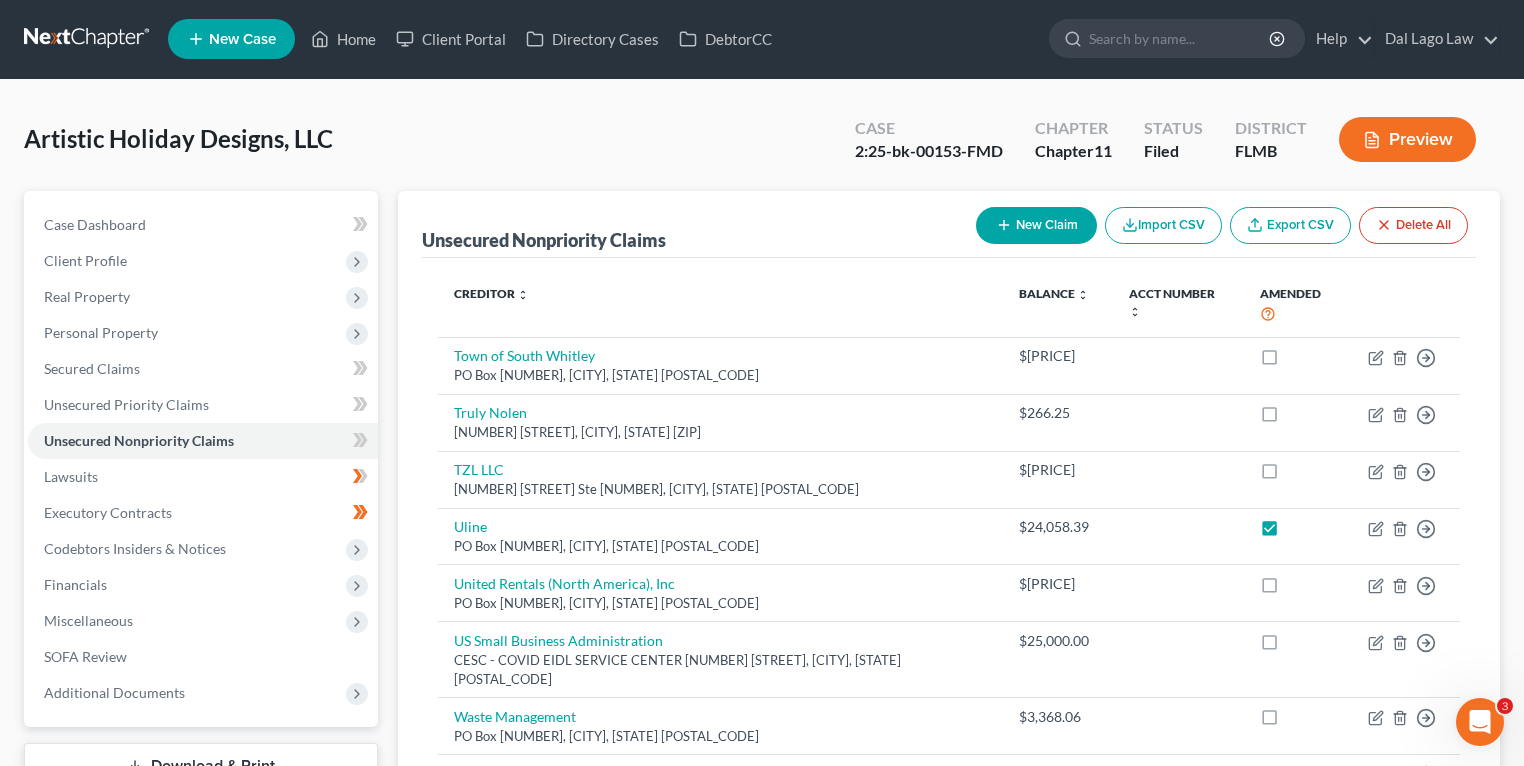 scroll, scrollTop: 0, scrollLeft: 0, axis: both 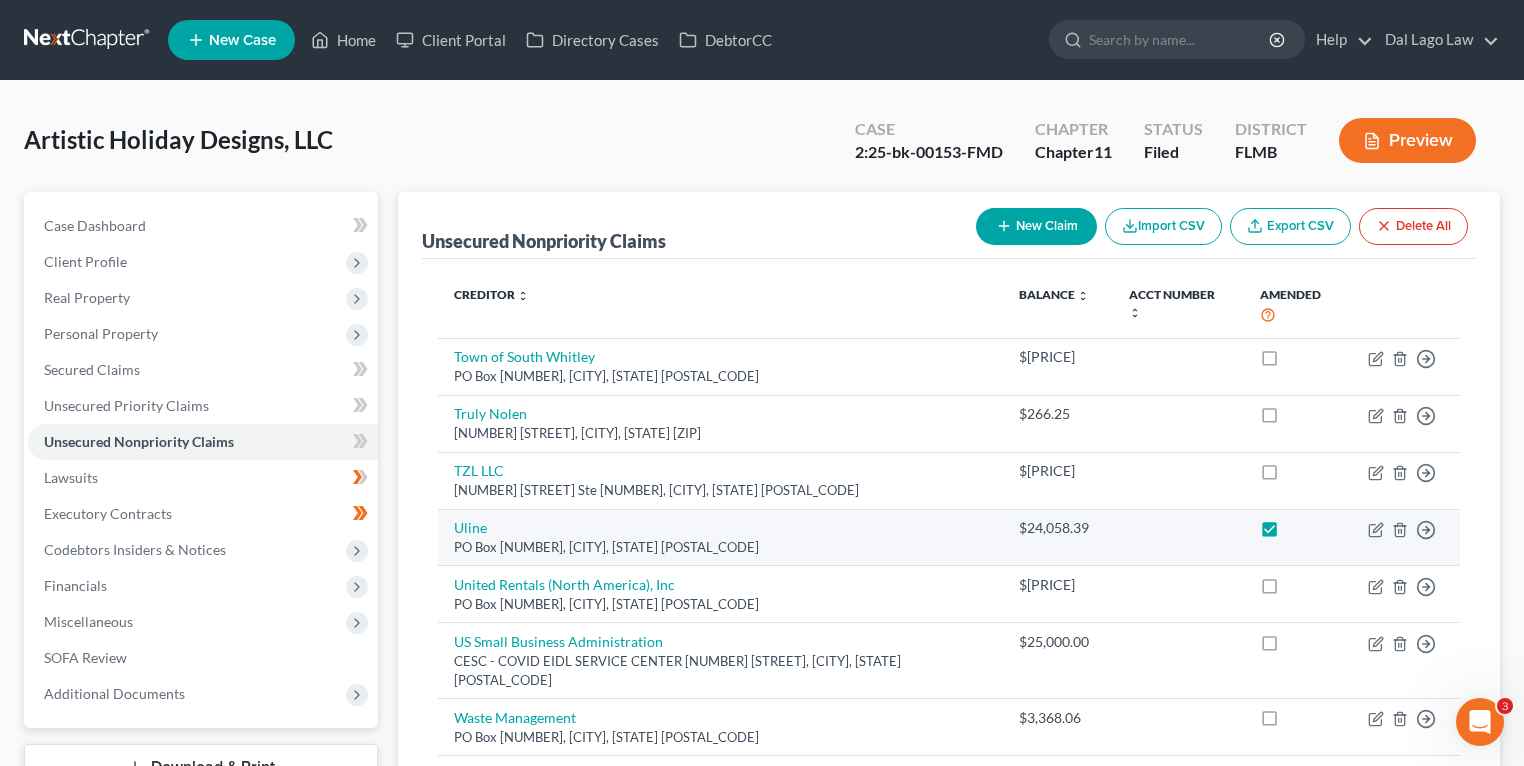 click at bounding box center (1288, 533) 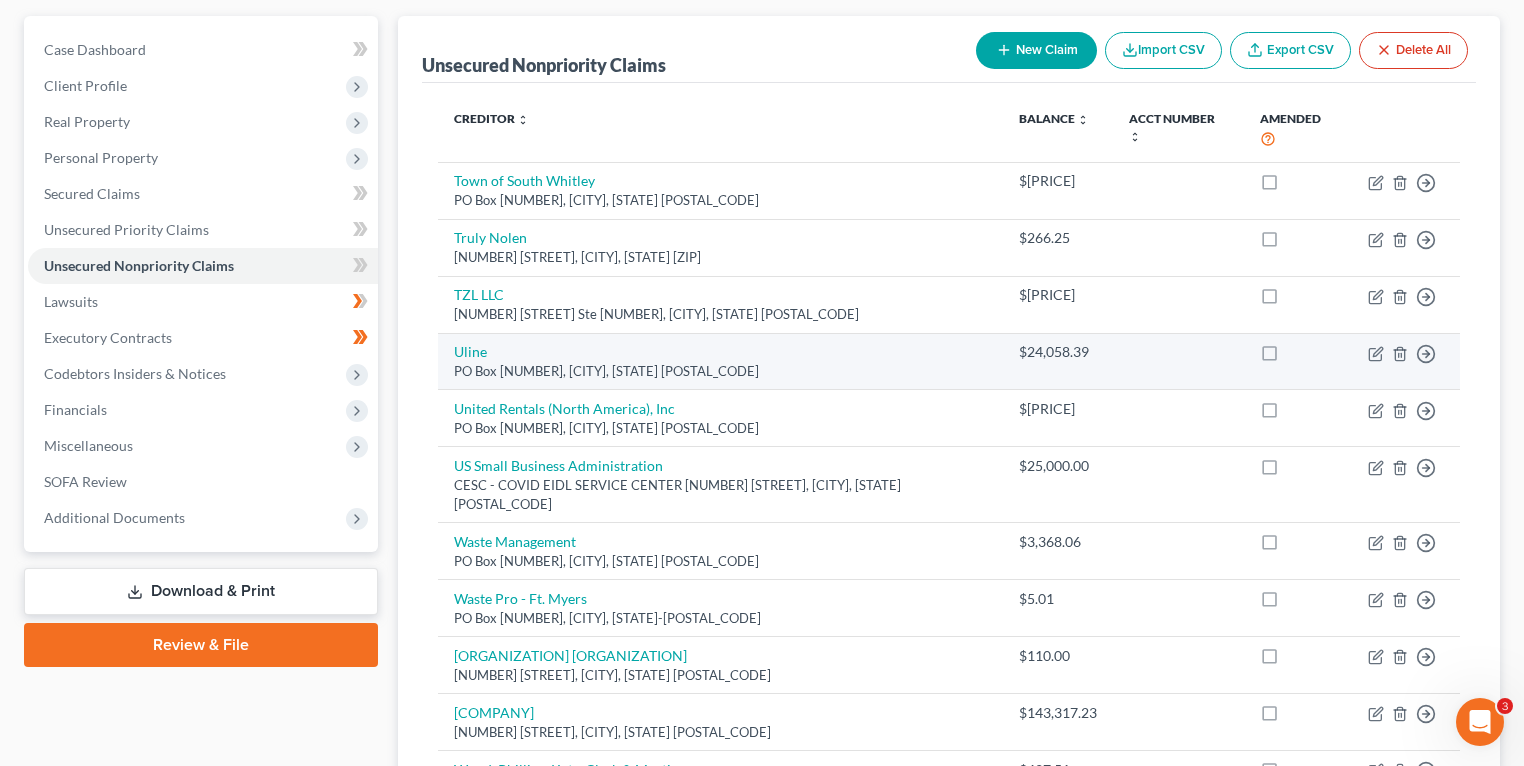 scroll, scrollTop: 0, scrollLeft: 0, axis: both 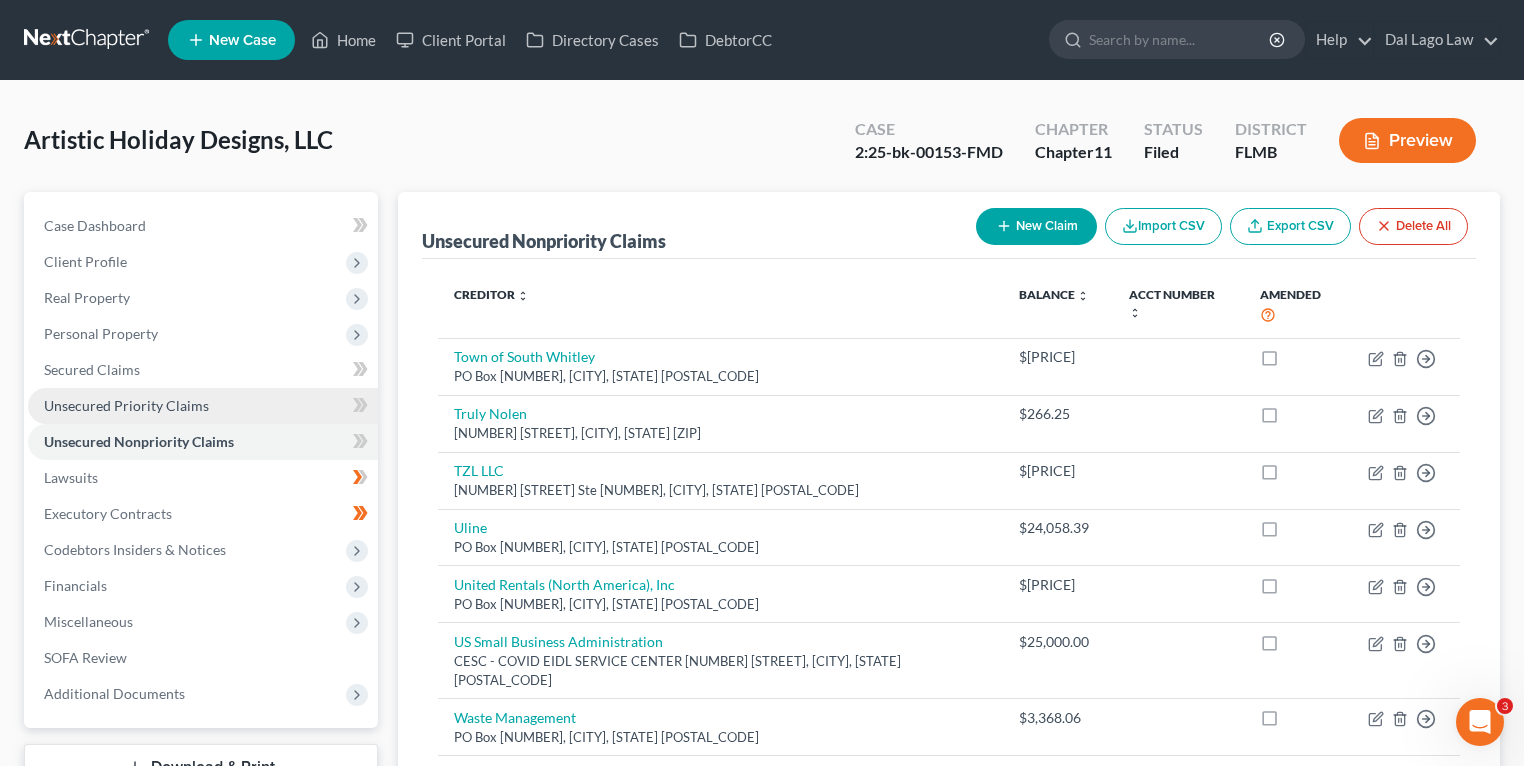 click on "Unsecured Priority Claims" at bounding box center (203, 406) 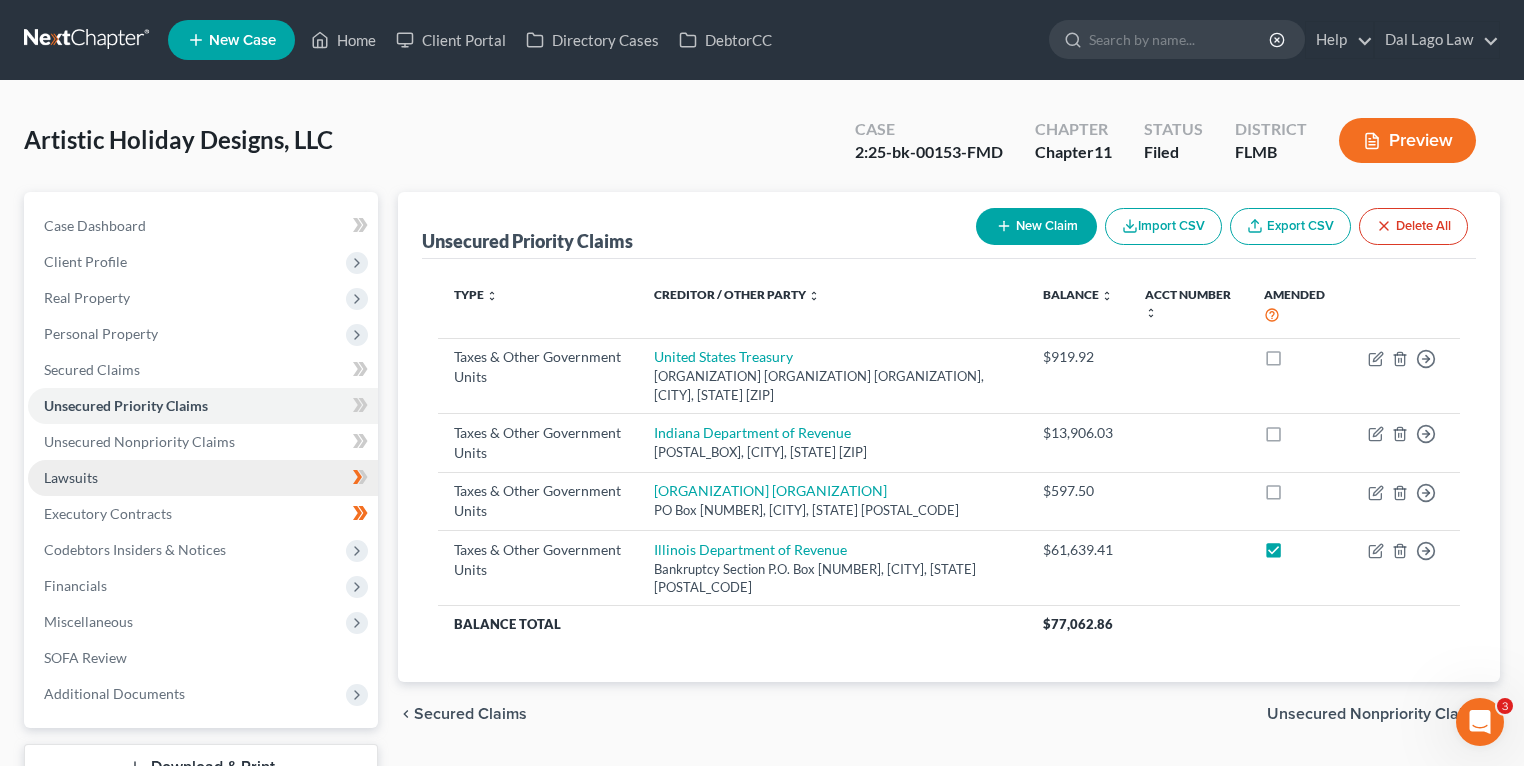 click on "Lawsuits" at bounding box center [203, 478] 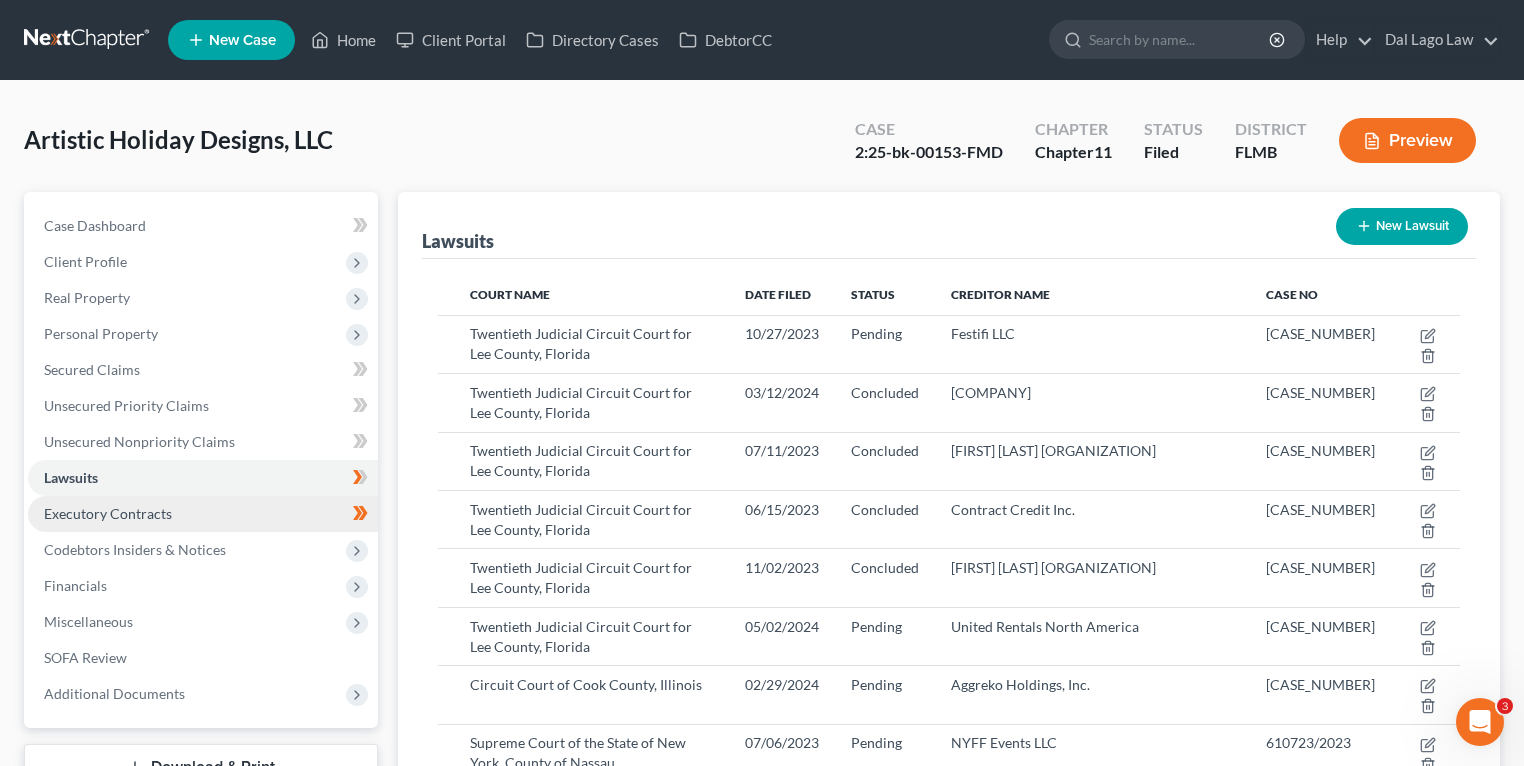 click on "Executory Contracts" at bounding box center (203, 514) 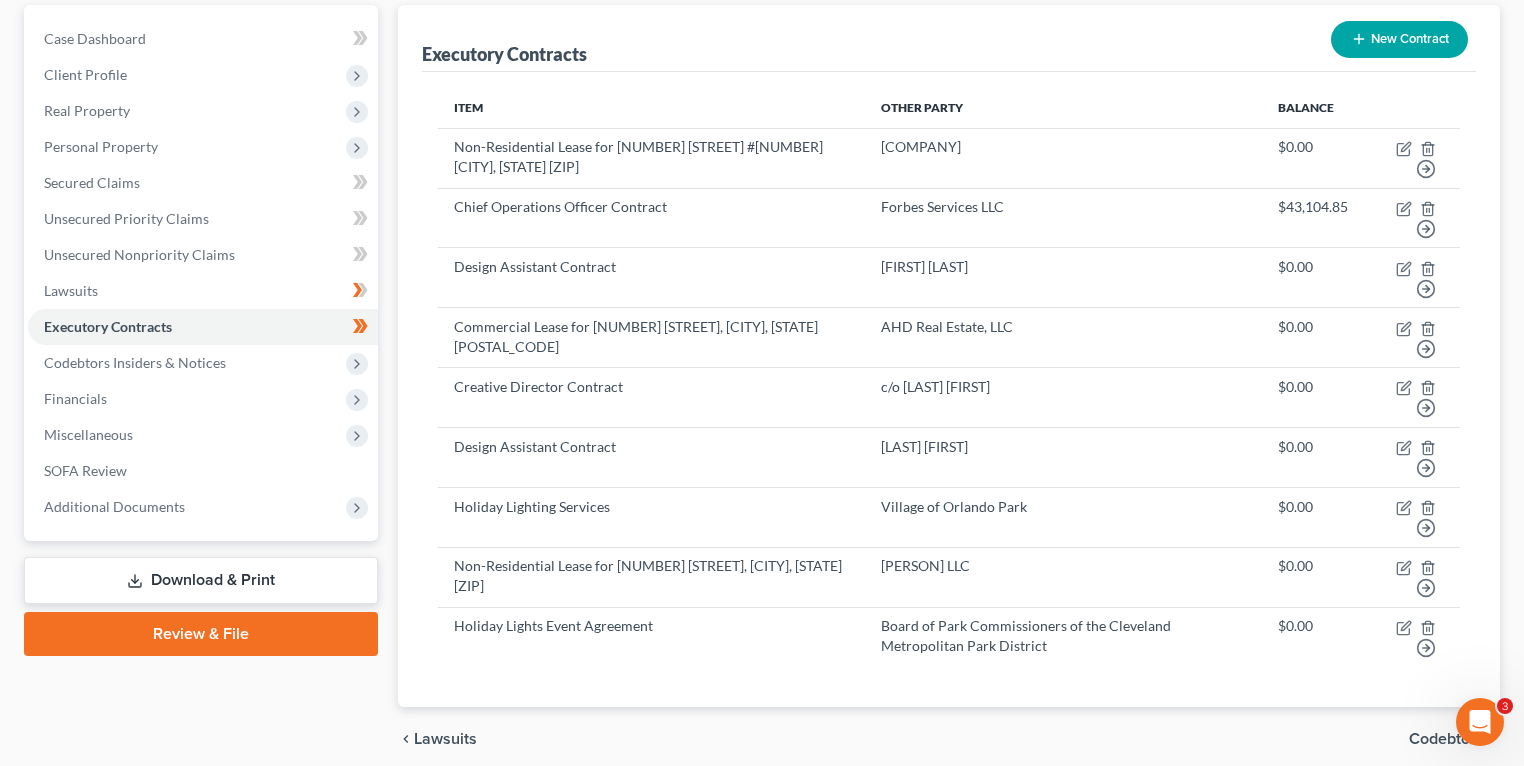 click on "Download & Print" at bounding box center (201, 580) 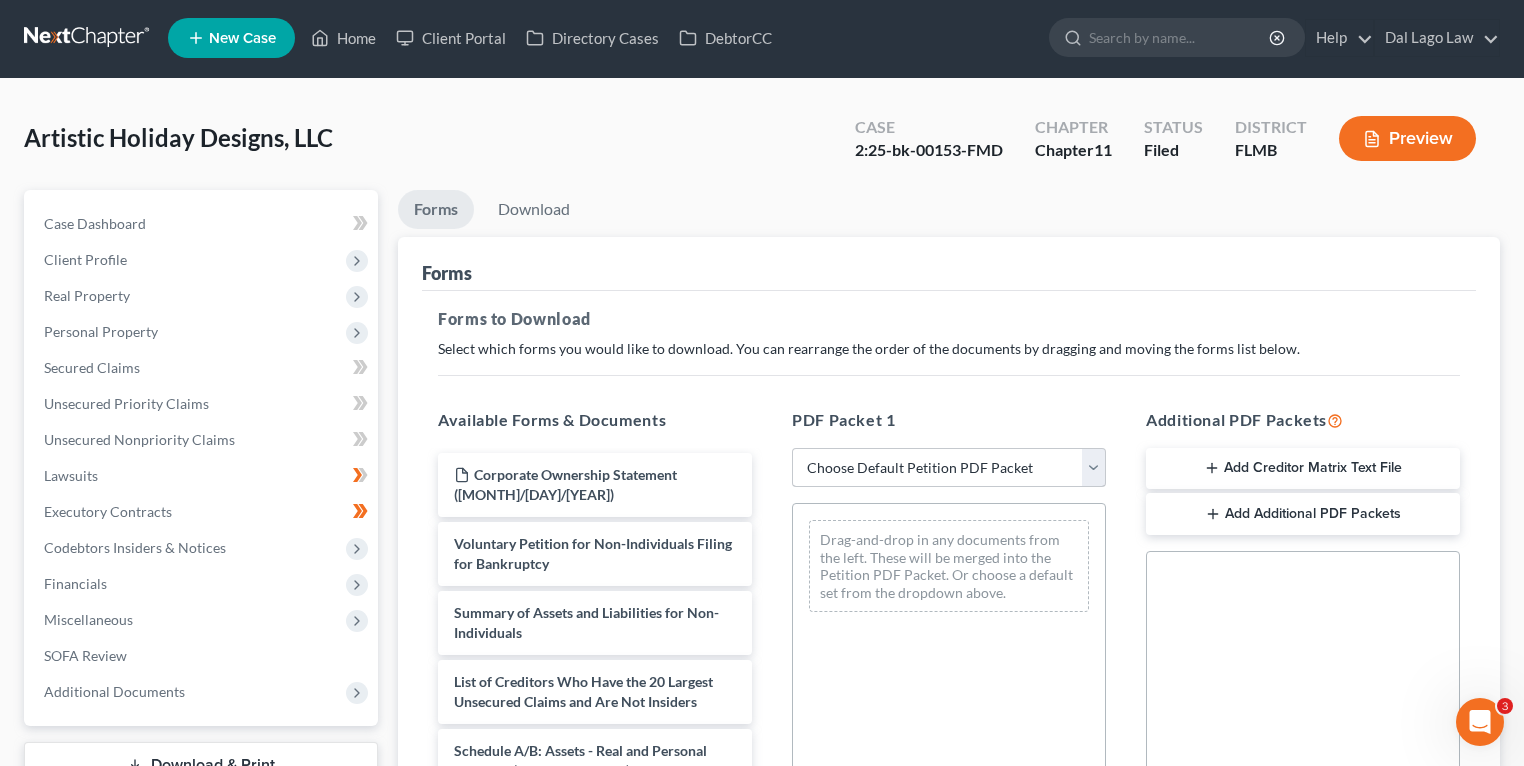 scroll, scrollTop: 0, scrollLeft: 0, axis: both 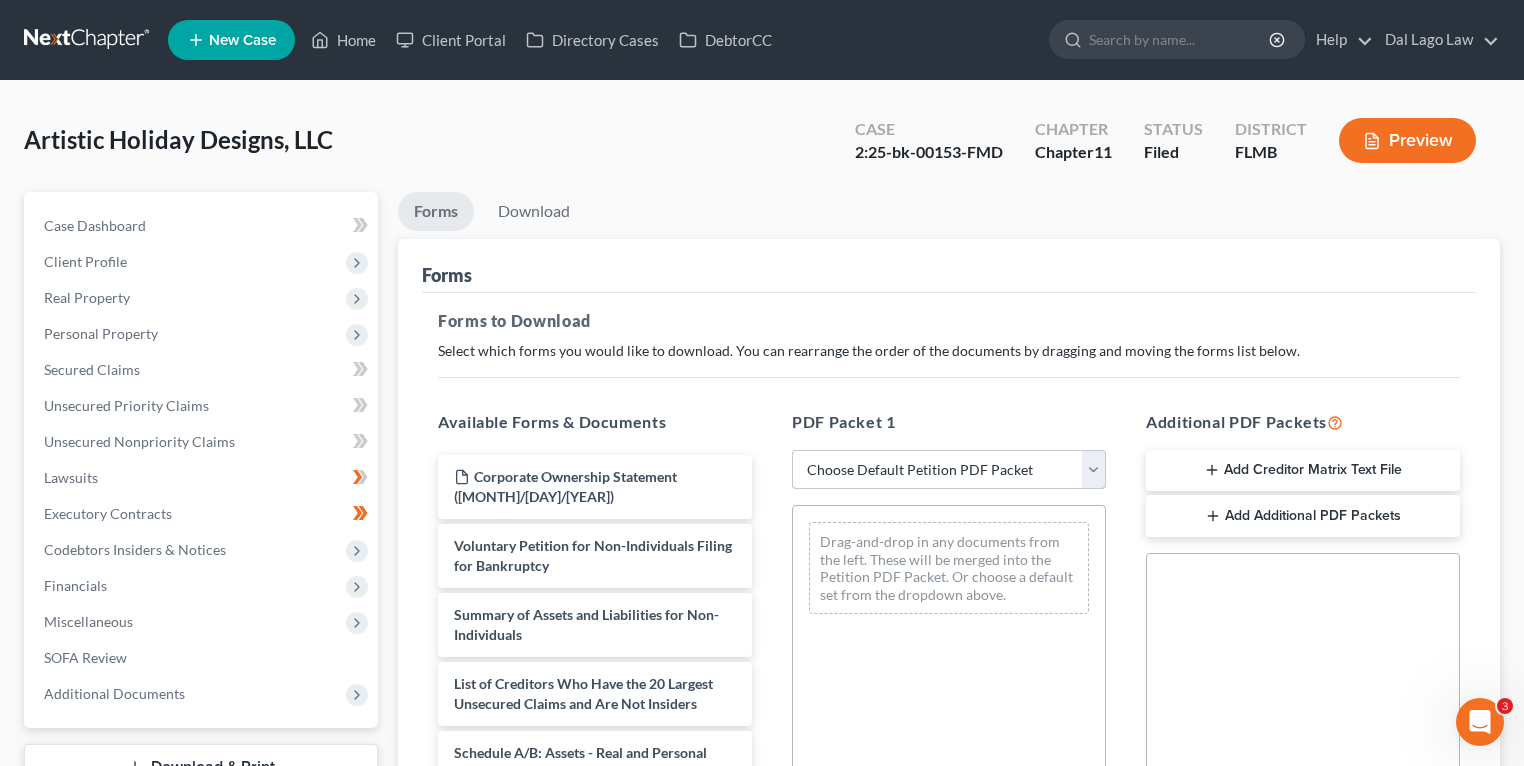 click on "Choose Default Petition PDF Packet Complete Bankruptcy Petition (all forms and schedules) Emergency Filing Forms (Petition and Creditor List Only) Amended Forms Signature Pages Only SOFA Only" at bounding box center [949, 470] 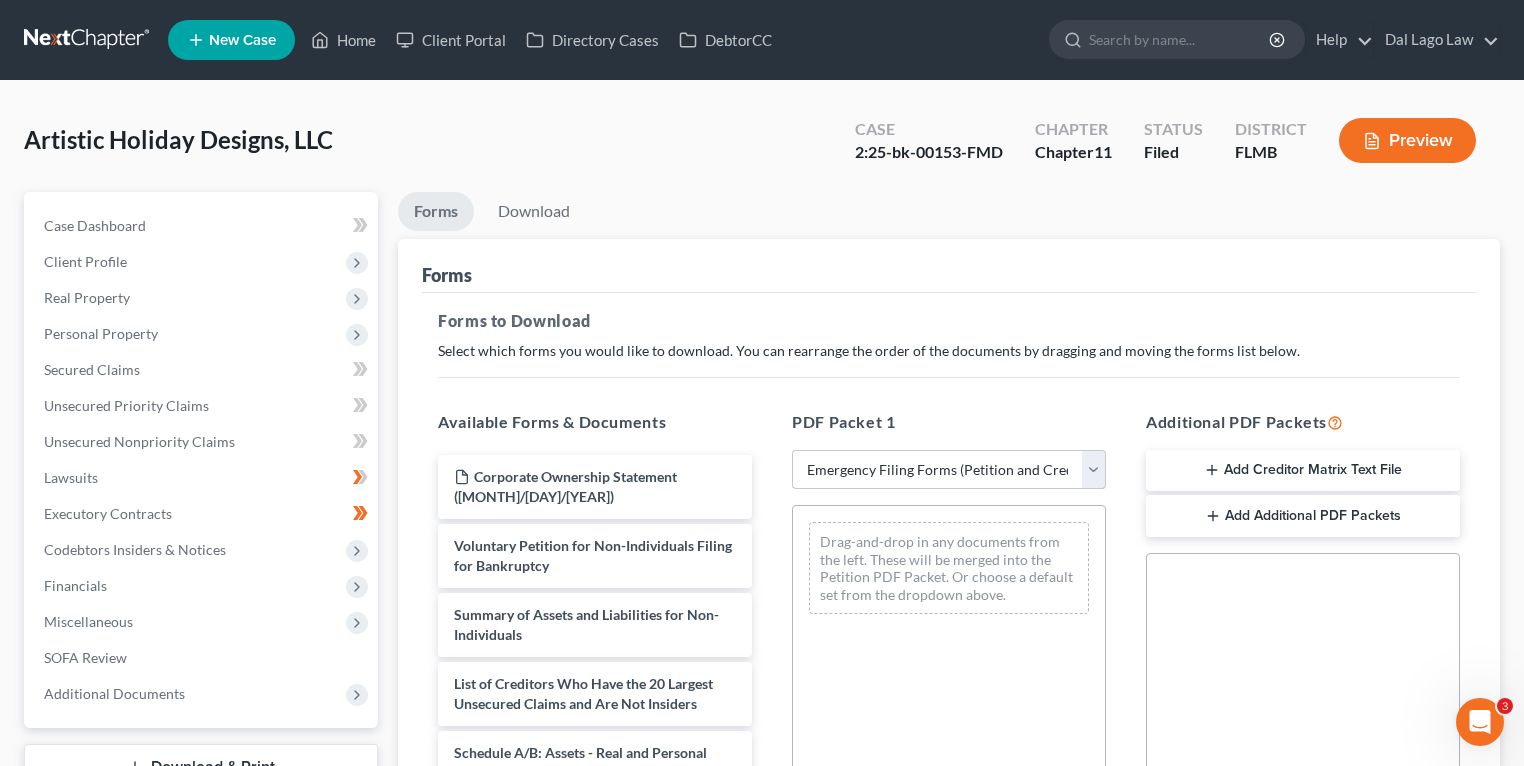 click on "Choose Default Petition PDF Packet Complete Bankruptcy Petition (all forms and schedules) Emergency Filing Forms (Petition and Creditor List Only) Amended Forms Signature Pages Only SOFA Only" at bounding box center [949, 470] 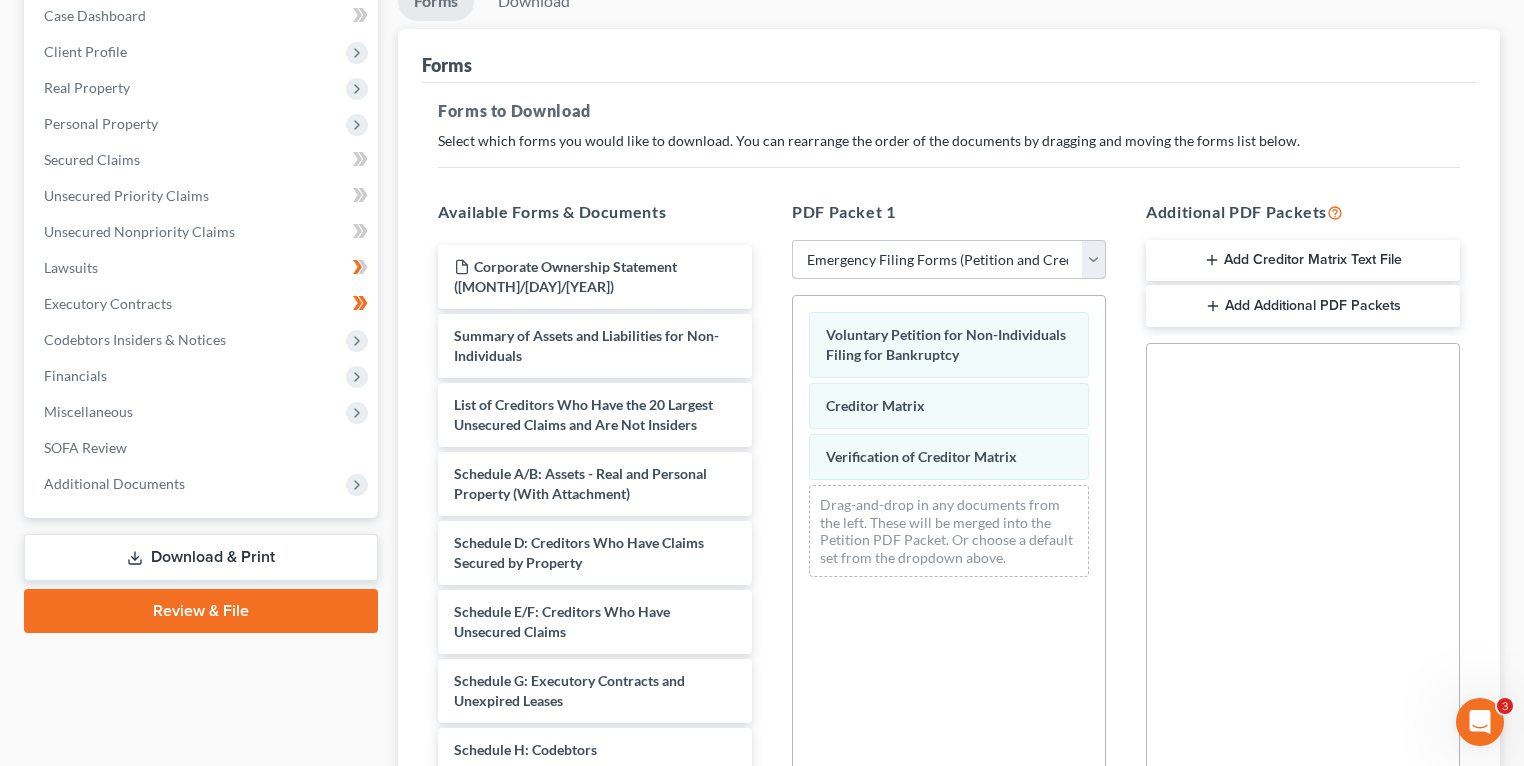 scroll, scrollTop: 400, scrollLeft: 0, axis: vertical 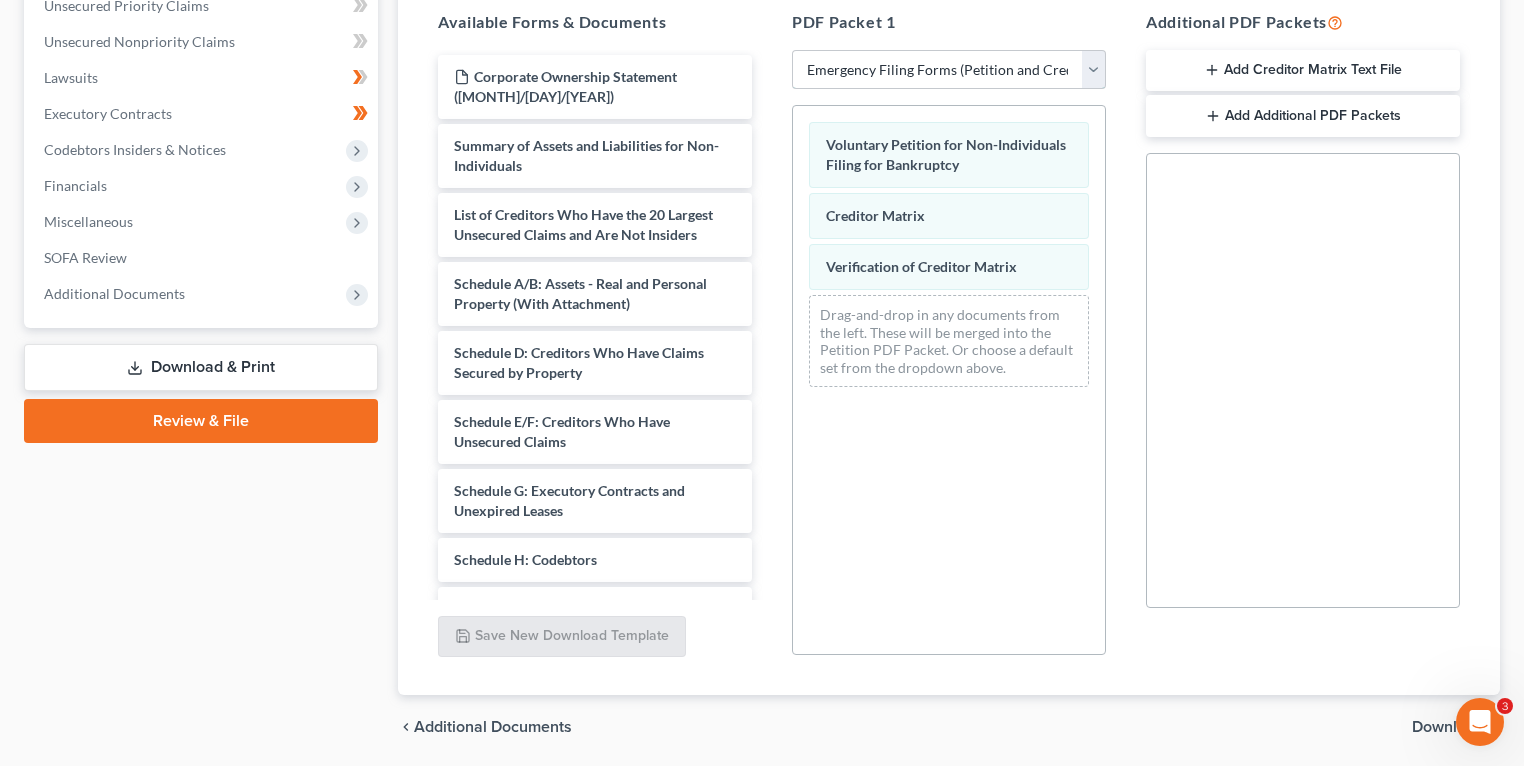 drag, startPoint x: 876, startPoint y: 69, endPoint x: 884, endPoint y: 88, distance: 20.615528 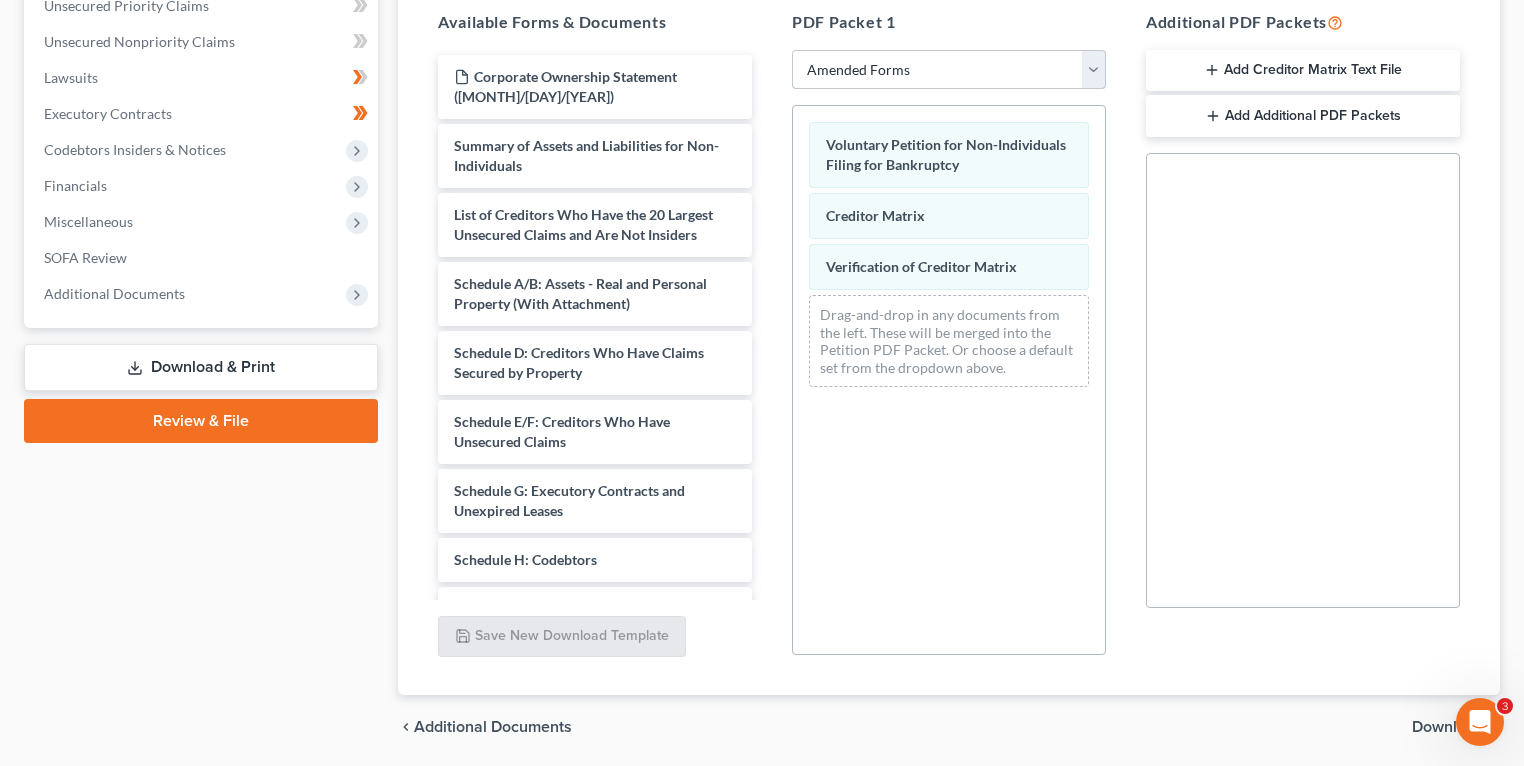 click on "Choose Default Petition PDF Packet Complete Bankruptcy Petition (all forms and schedules) Emergency Filing Forms (Petition and Creditor List Only) Amended Forms Signature Pages Only SOFA Only" at bounding box center [949, 70] 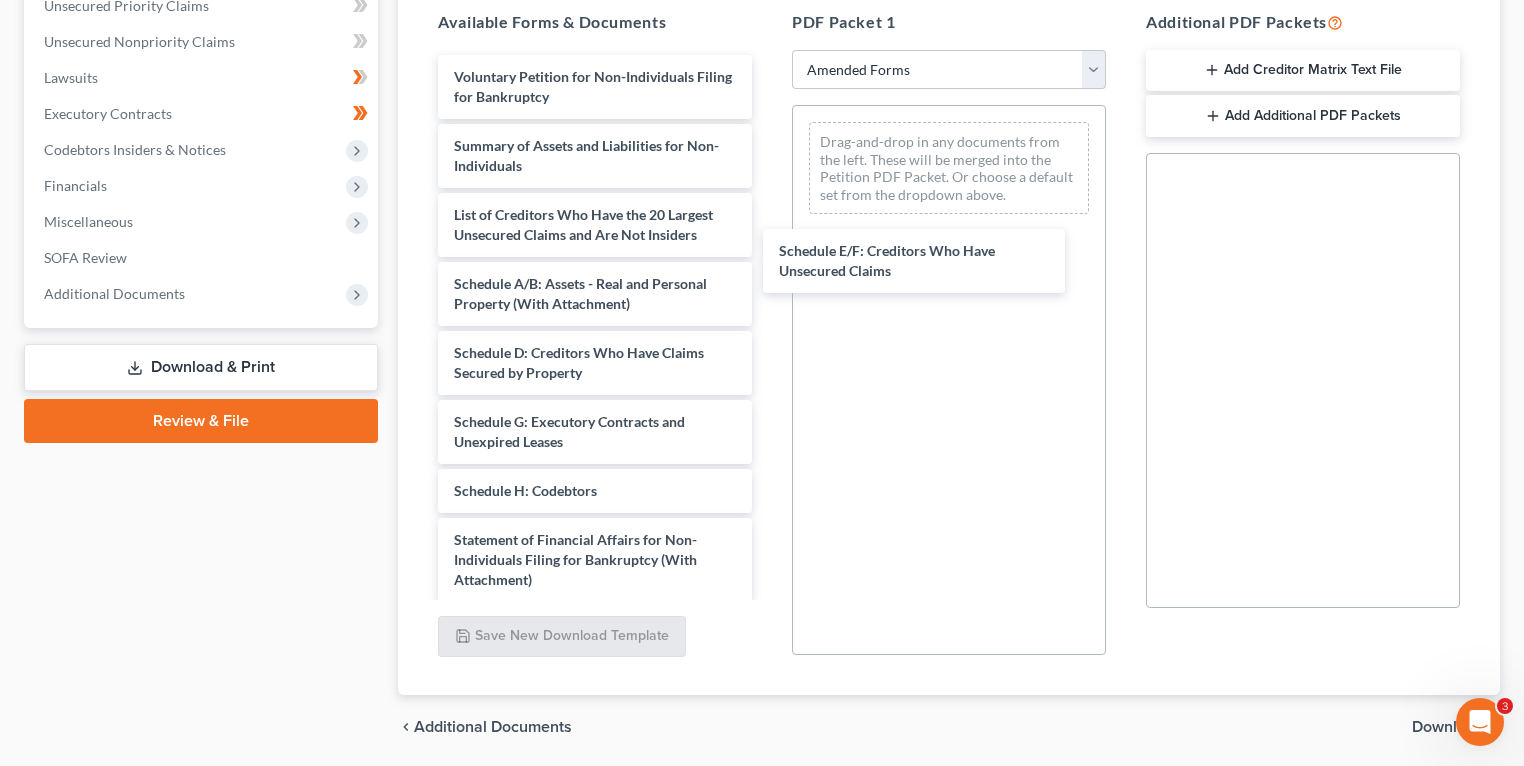 drag, startPoint x: 539, startPoint y: 421, endPoint x: 920, endPoint y: 221, distance: 430.30338 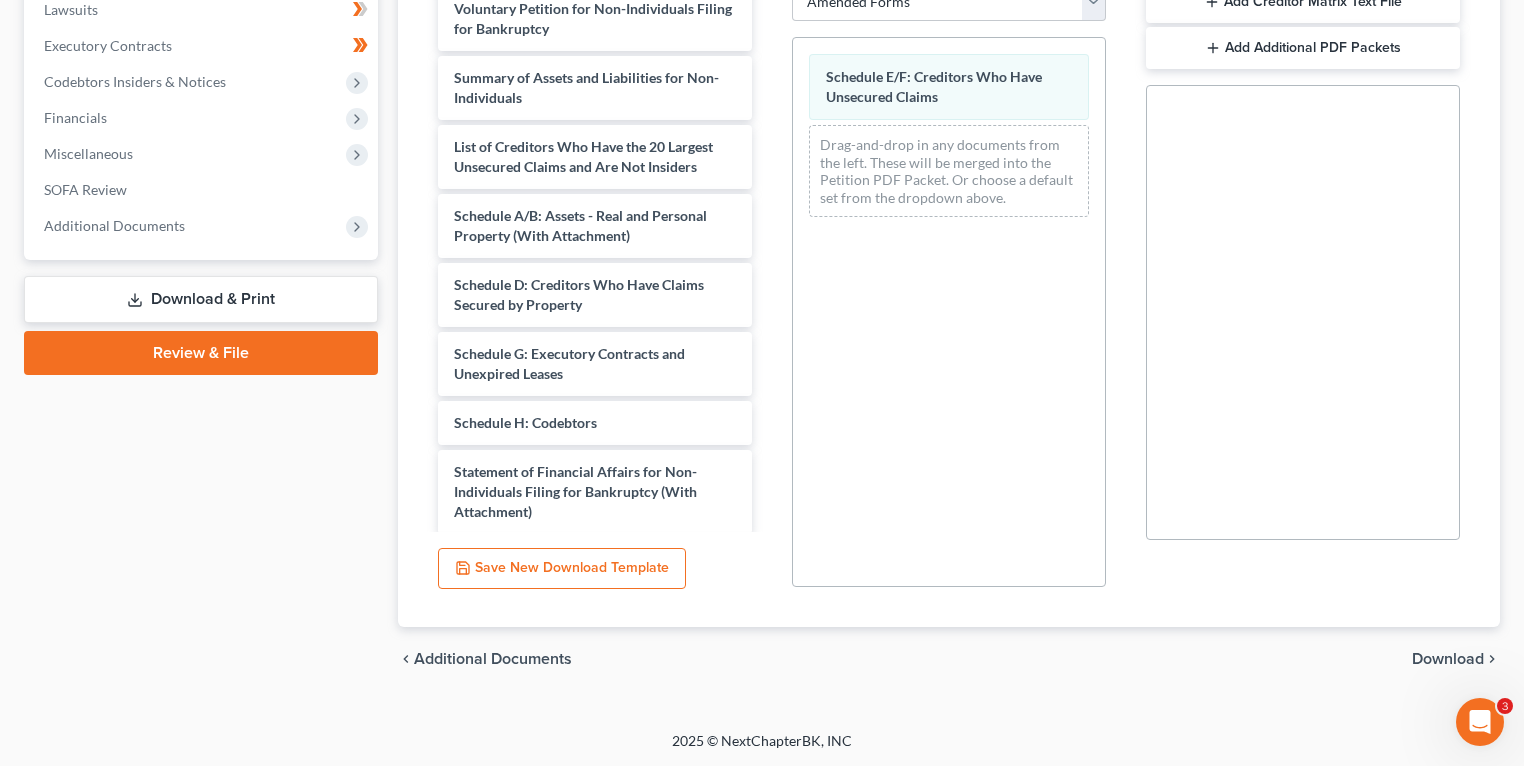 click on "Download" at bounding box center (1448, 659) 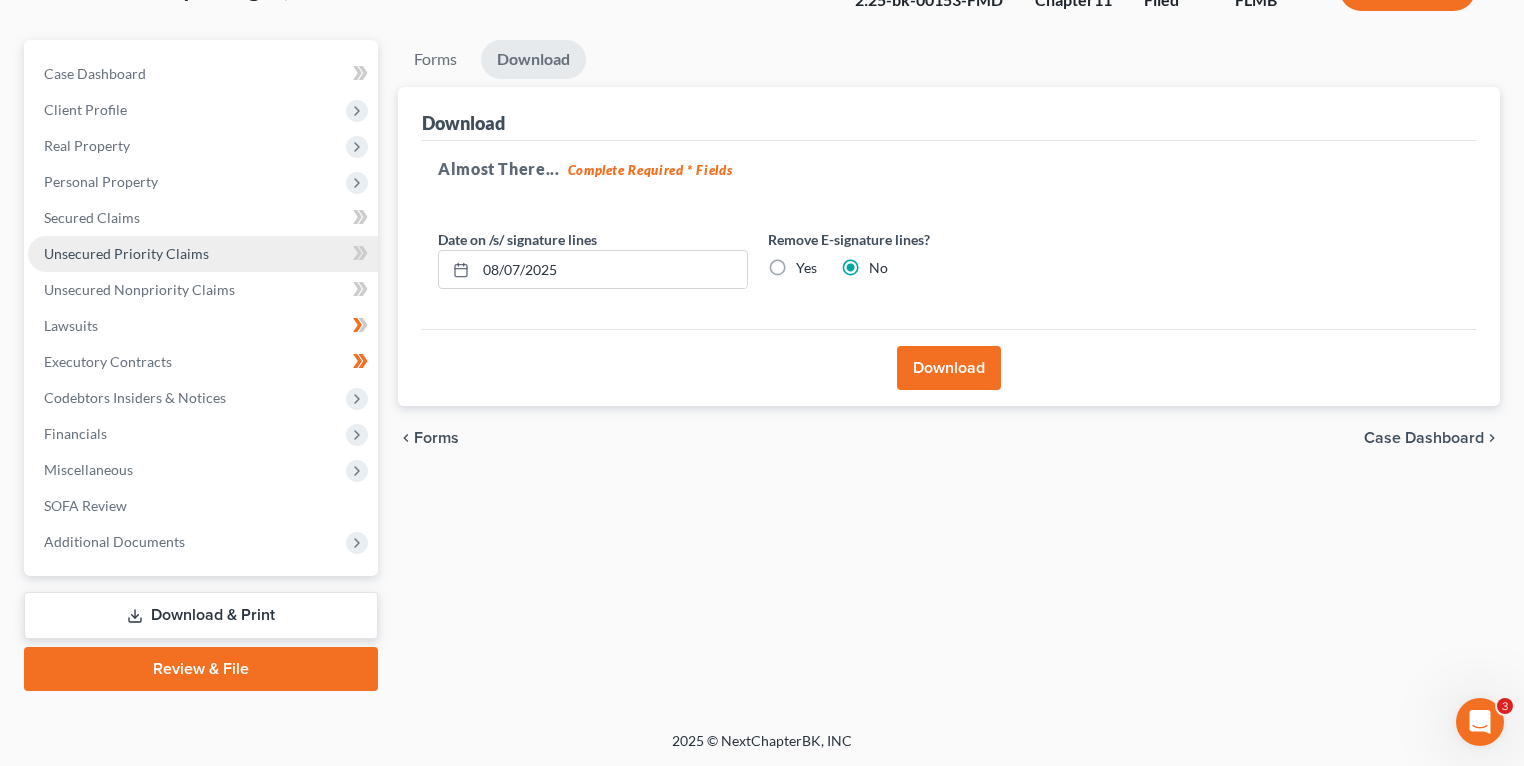 drag, startPoint x: 708, startPoint y: 292, endPoint x: 337, endPoint y: 257, distance: 372.64728 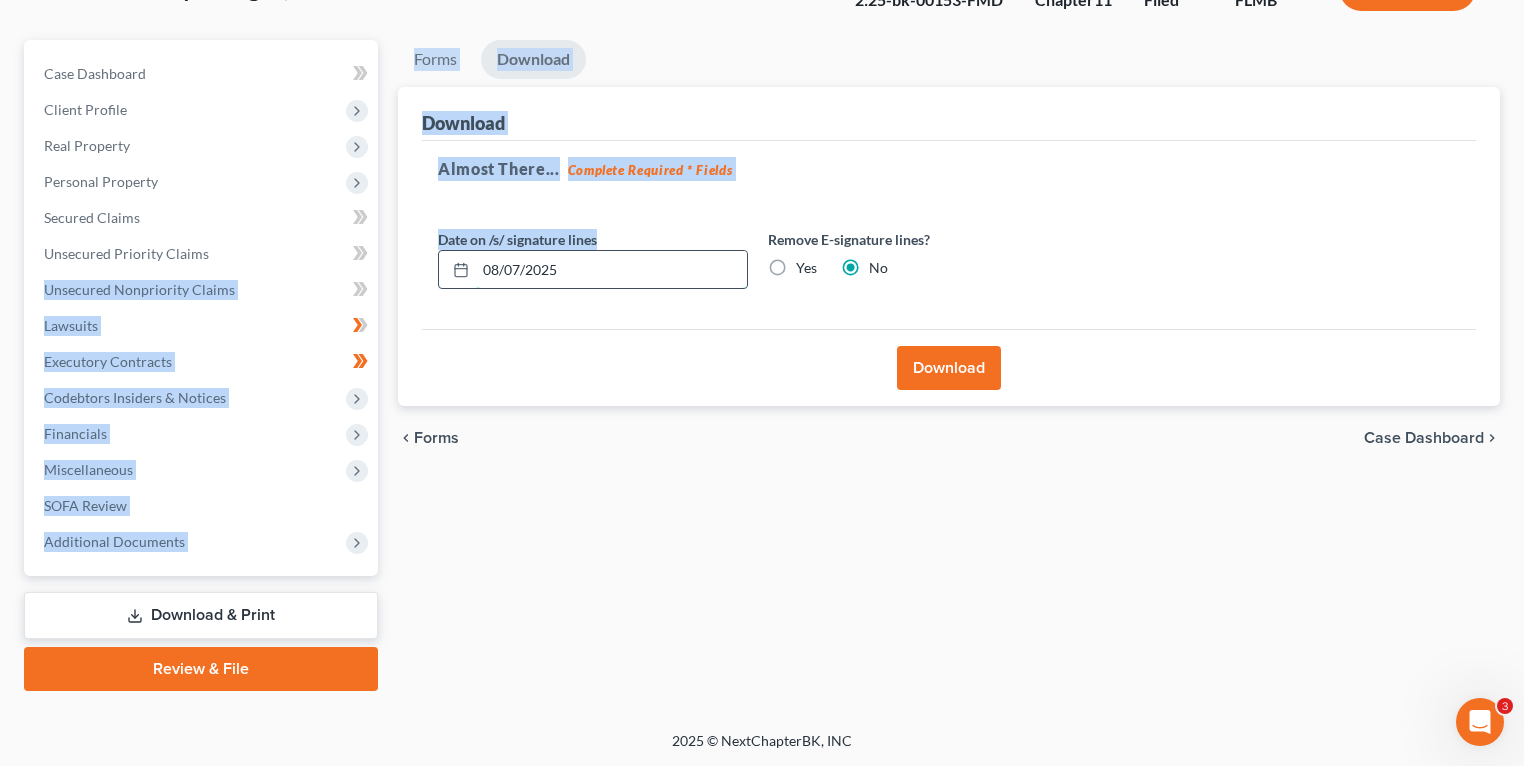 click on "08/07/2025" at bounding box center [611, 270] 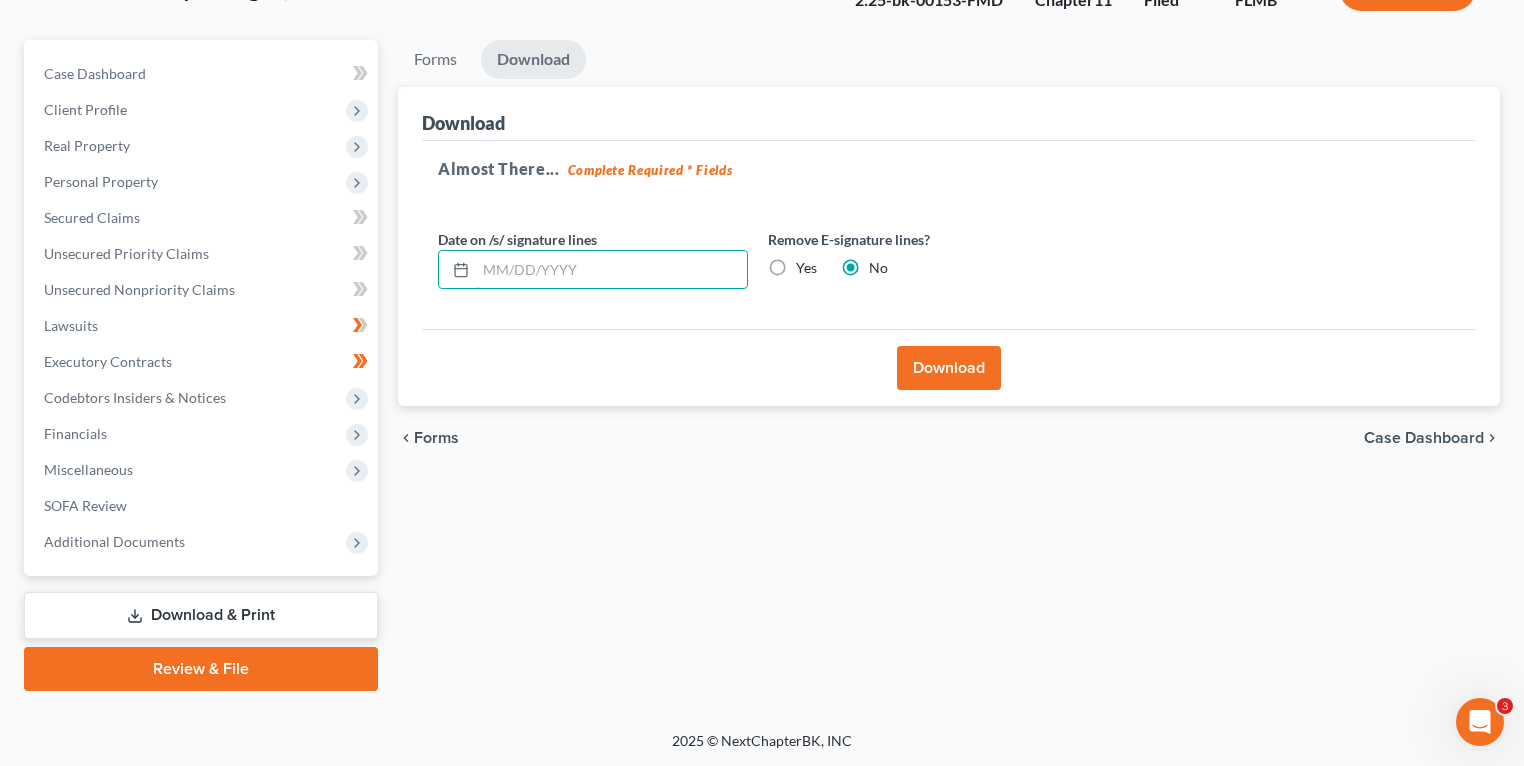 type 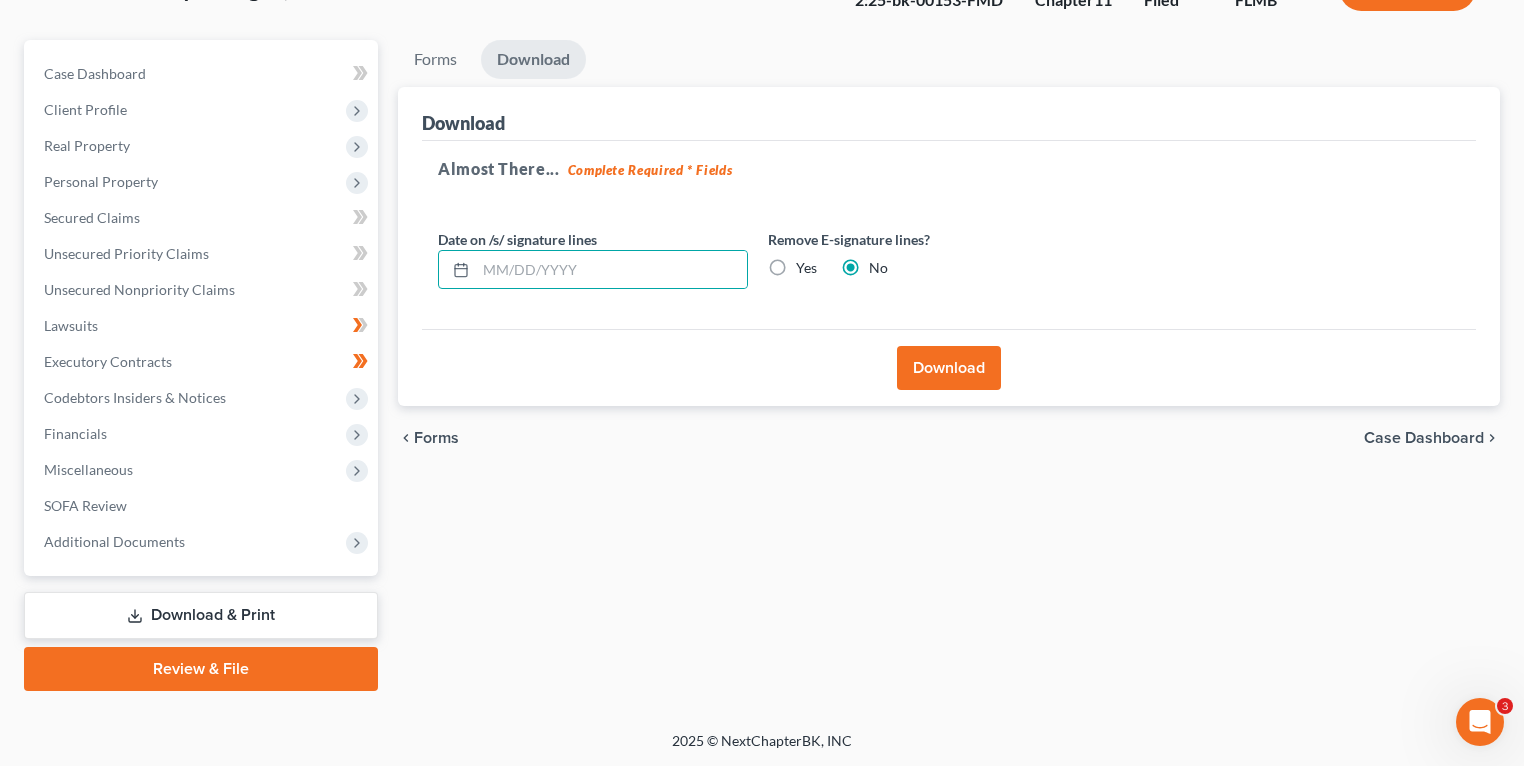 click on "Download" at bounding box center (949, 368) 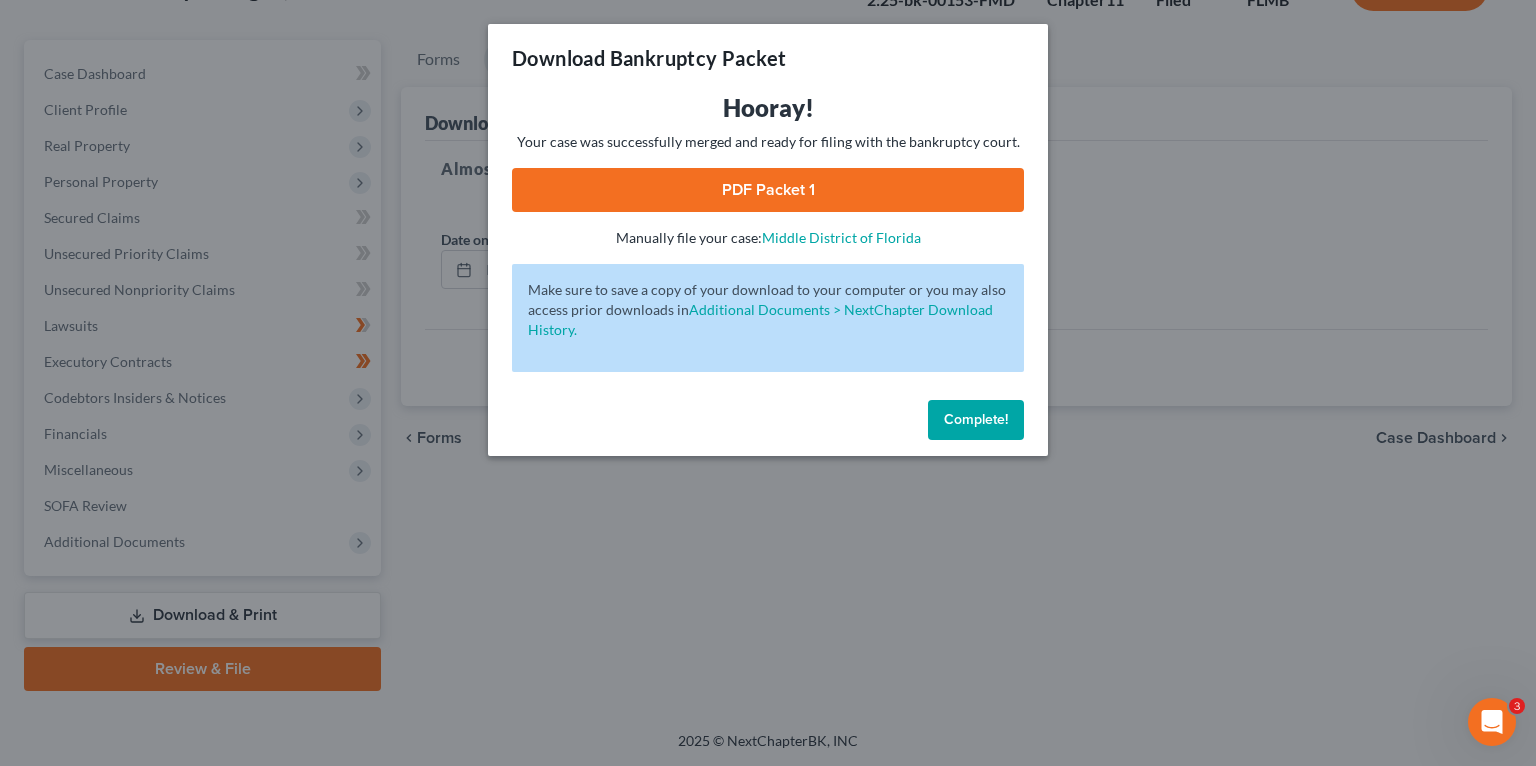 click on "PDF Packet 1" at bounding box center (768, 190) 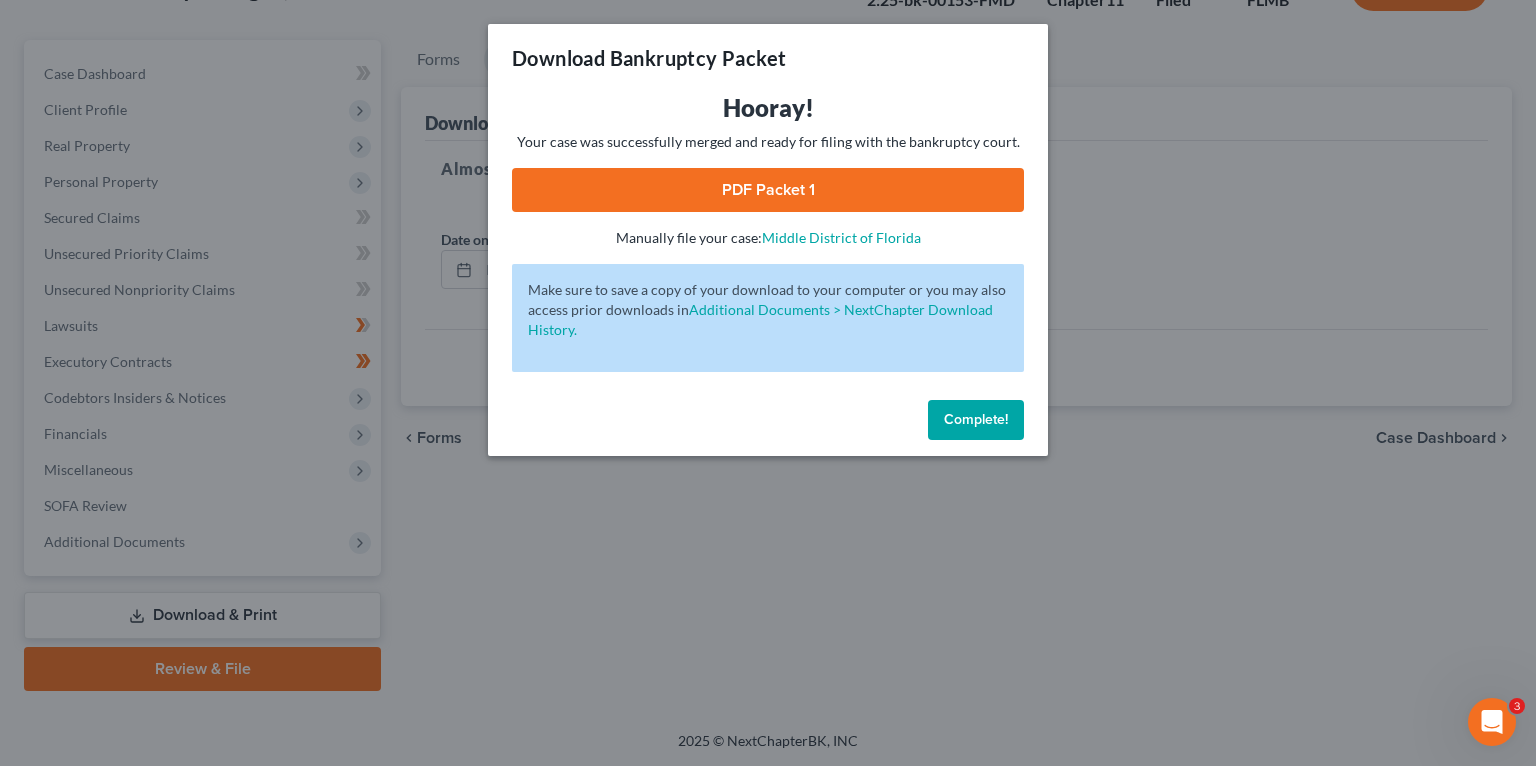 click on "Complete!" at bounding box center [976, 420] 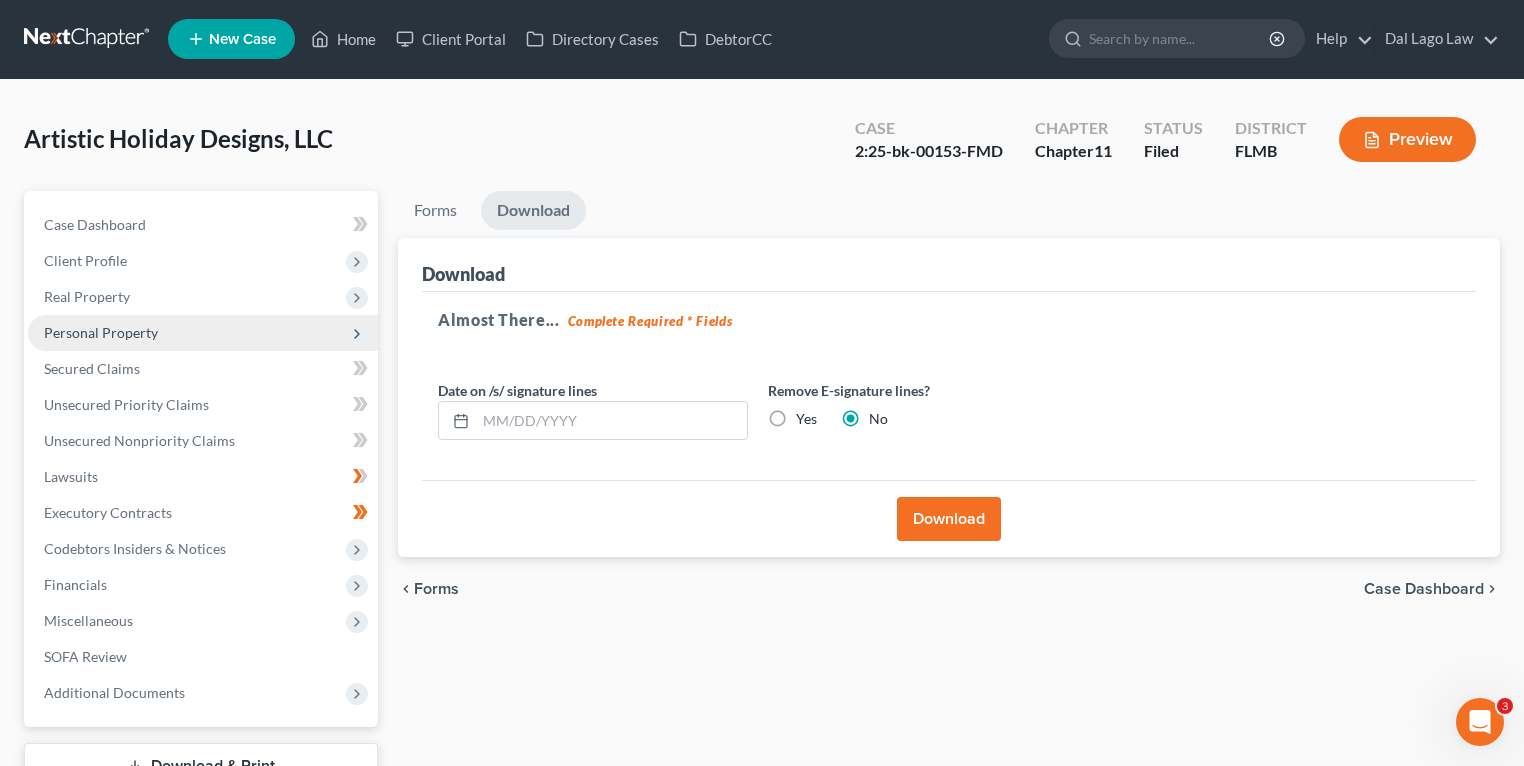 scroll, scrollTop: 0, scrollLeft: 0, axis: both 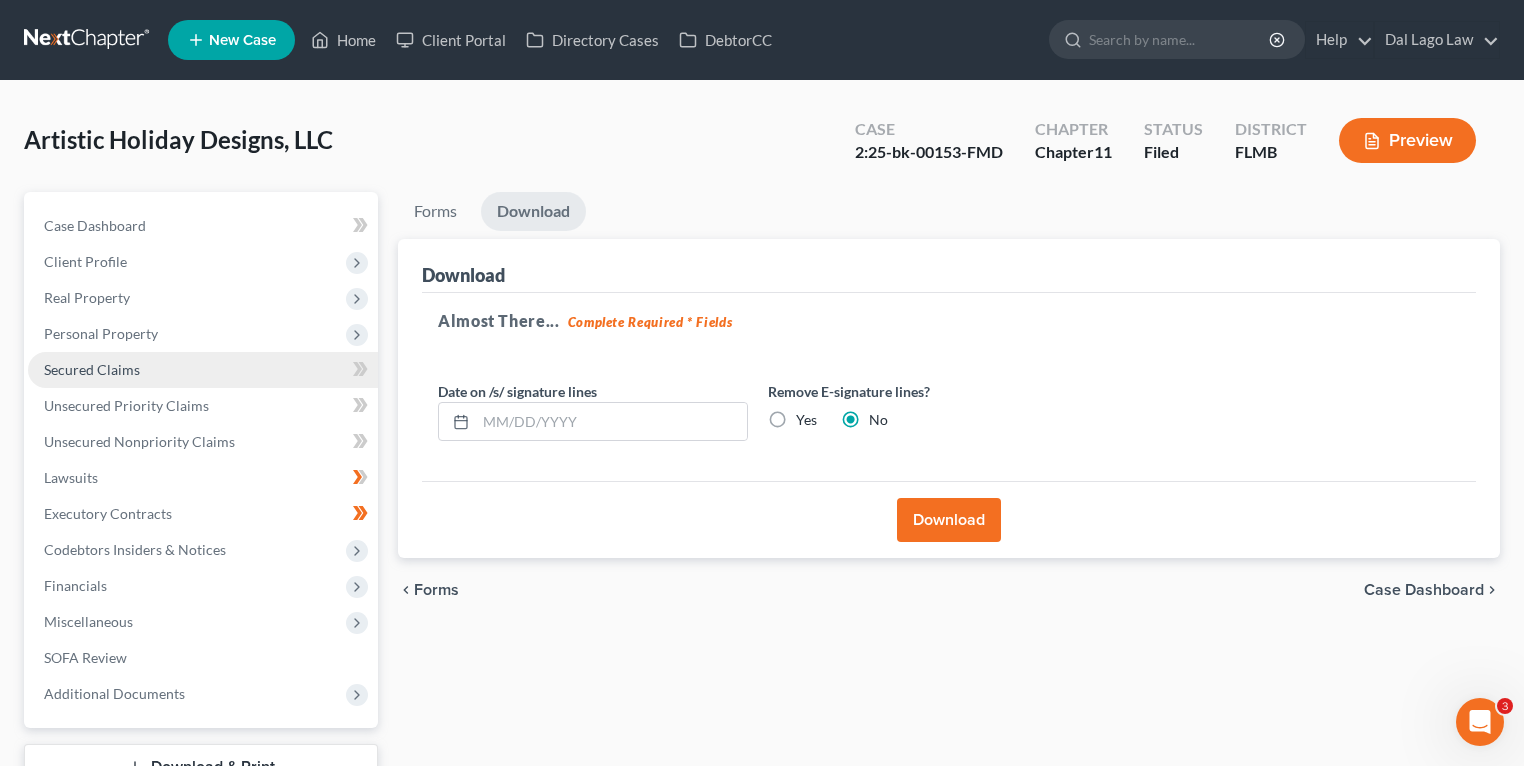 click on "Secured Claims" at bounding box center (92, 369) 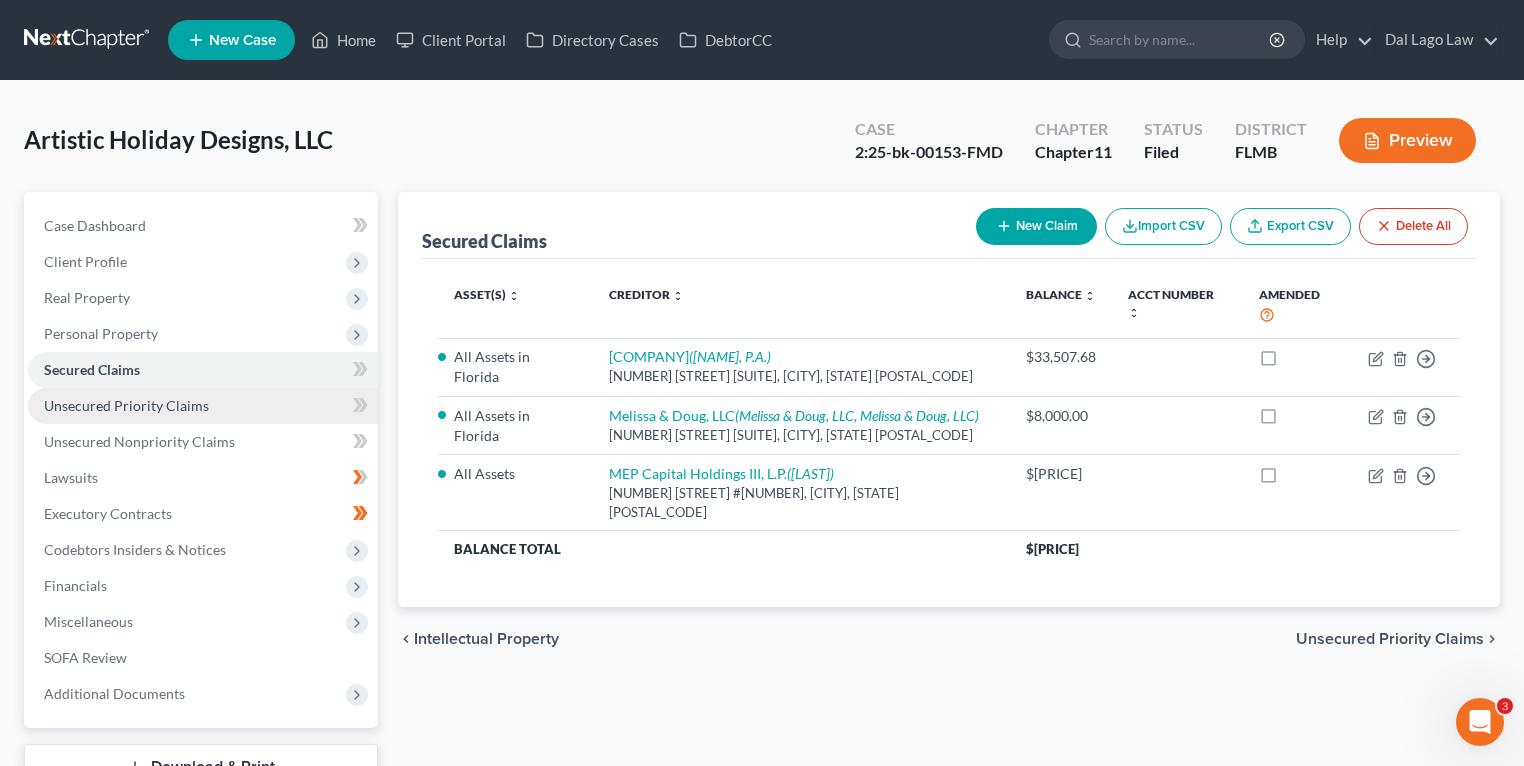 click on "Unsecured Priority Claims" at bounding box center (126, 405) 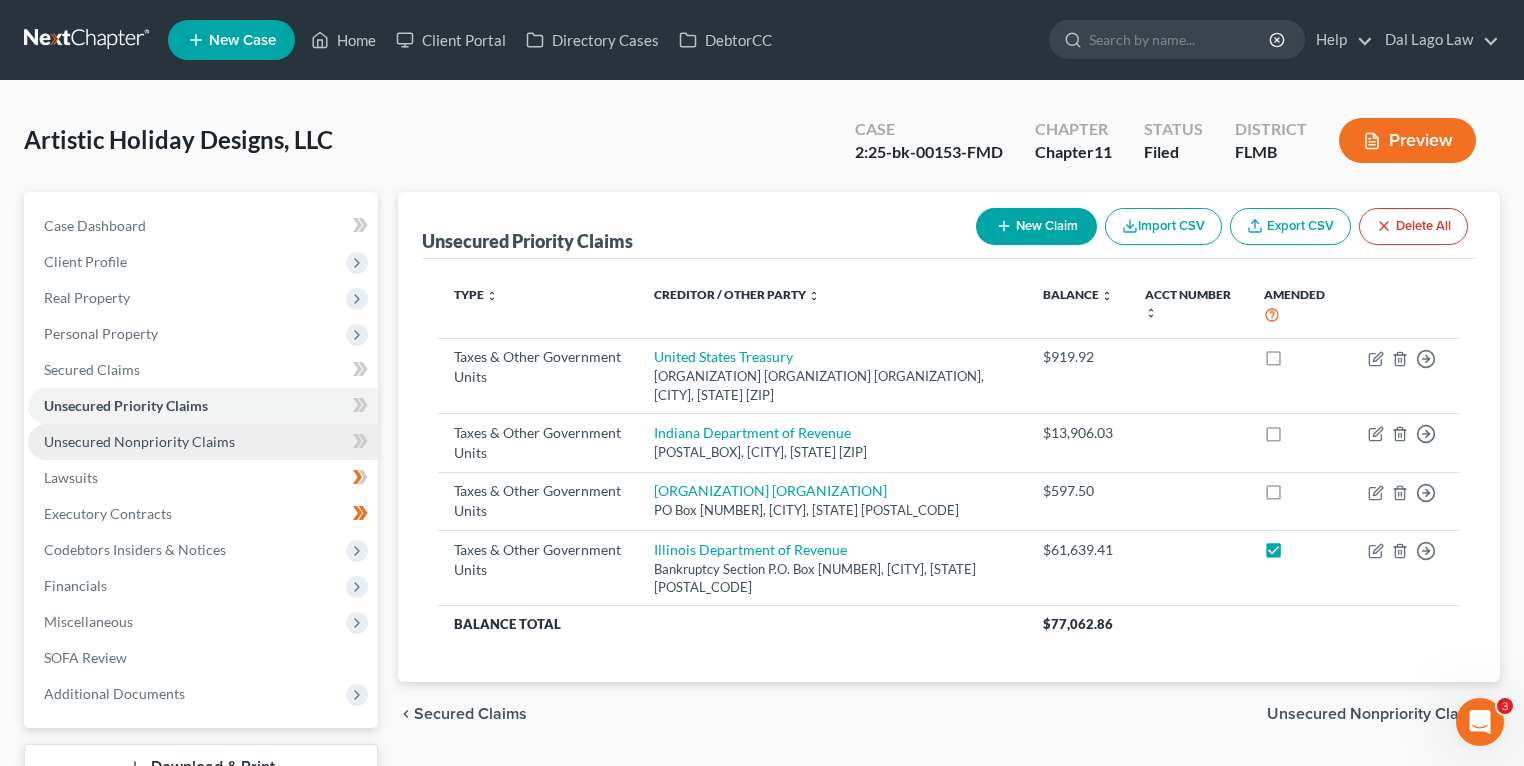 click on "Unsecured Nonpriority Claims" at bounding box center [139, 441] 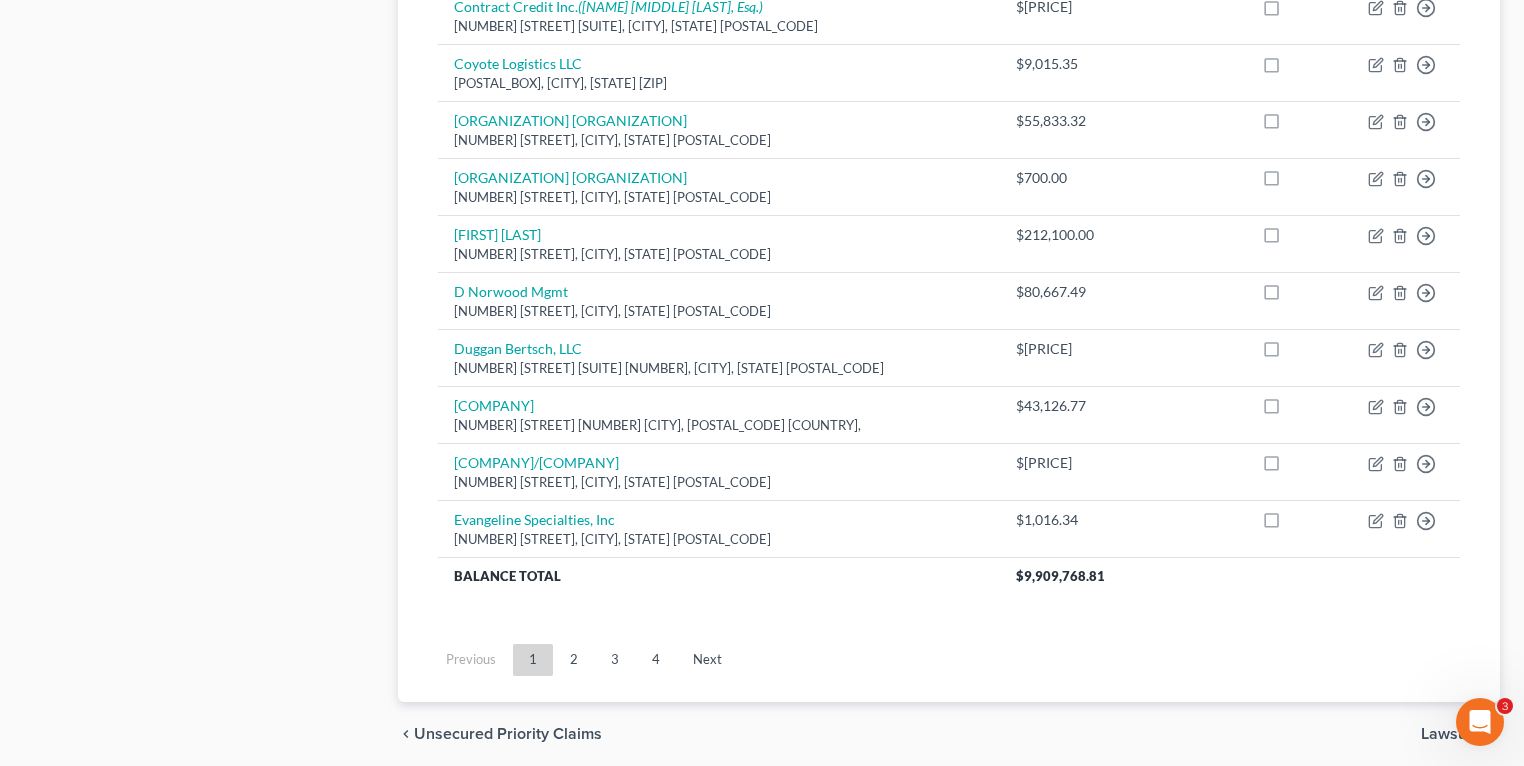 scroll, scrollTop: 1579, scrollLeft: 0, axis: vertical 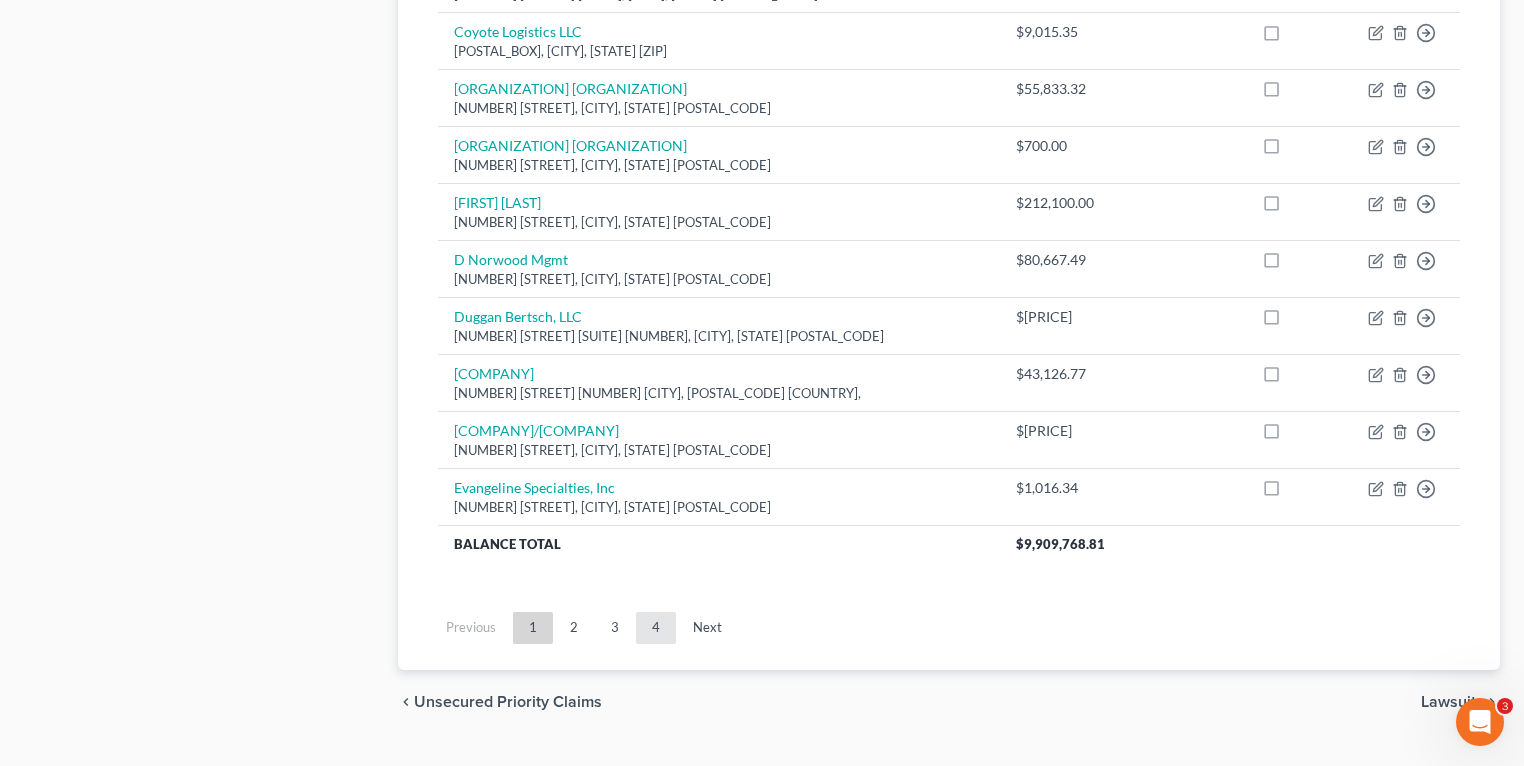 click on "4" at bounding box center [656, 628] 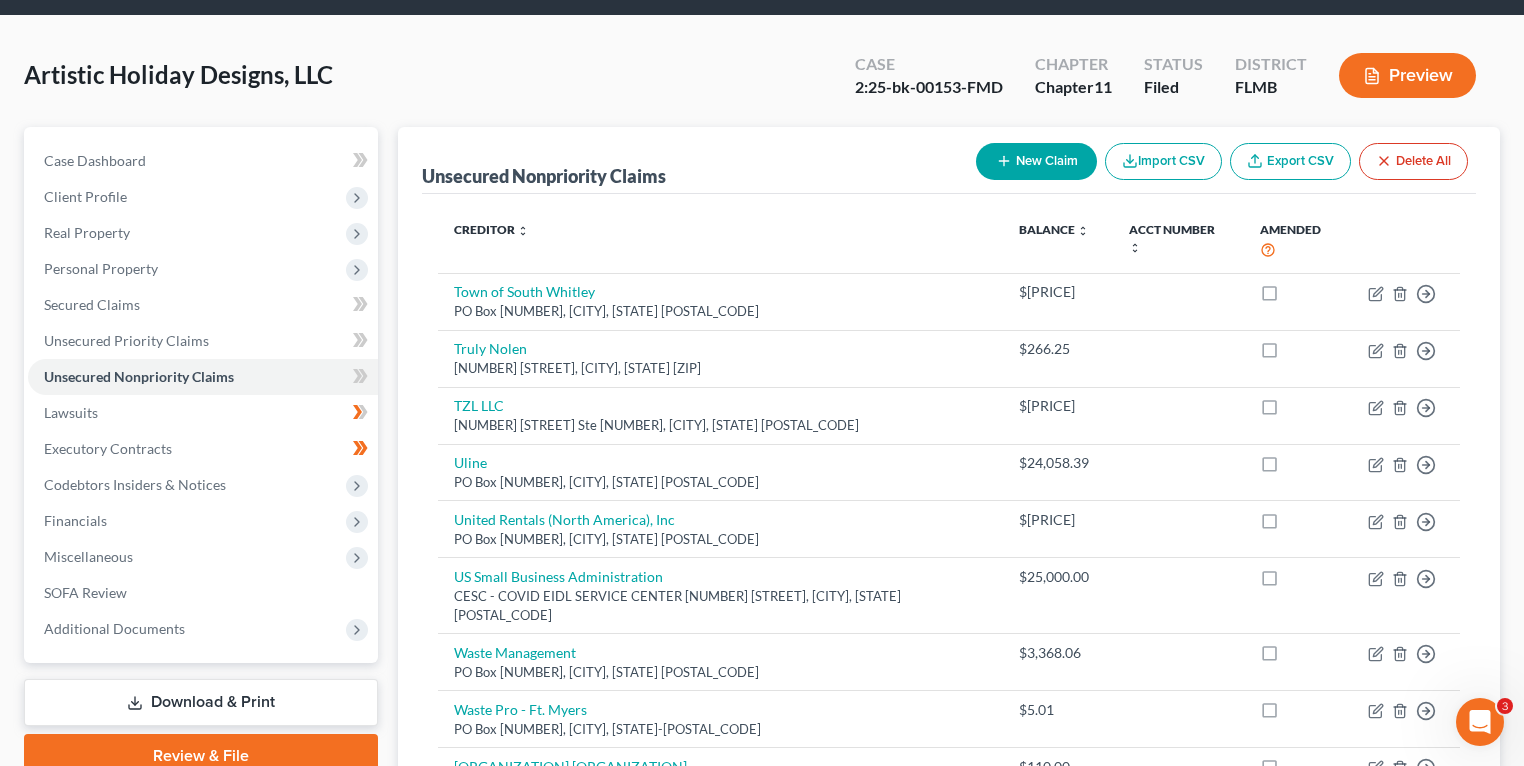 scroll, scrollTop: 0, scrollLeft: 0, axis: both 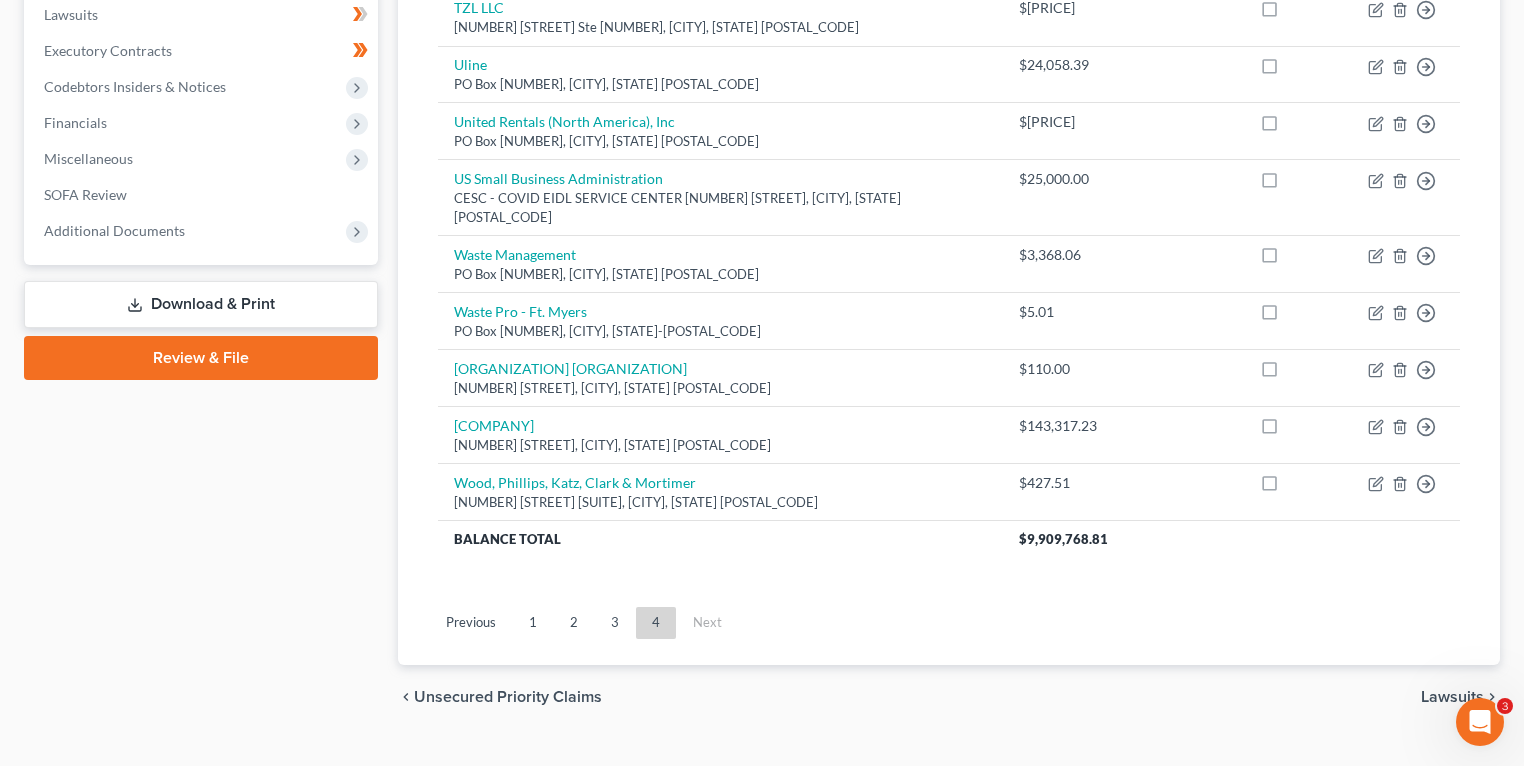 click on "3" at bounding box center [615, 623] 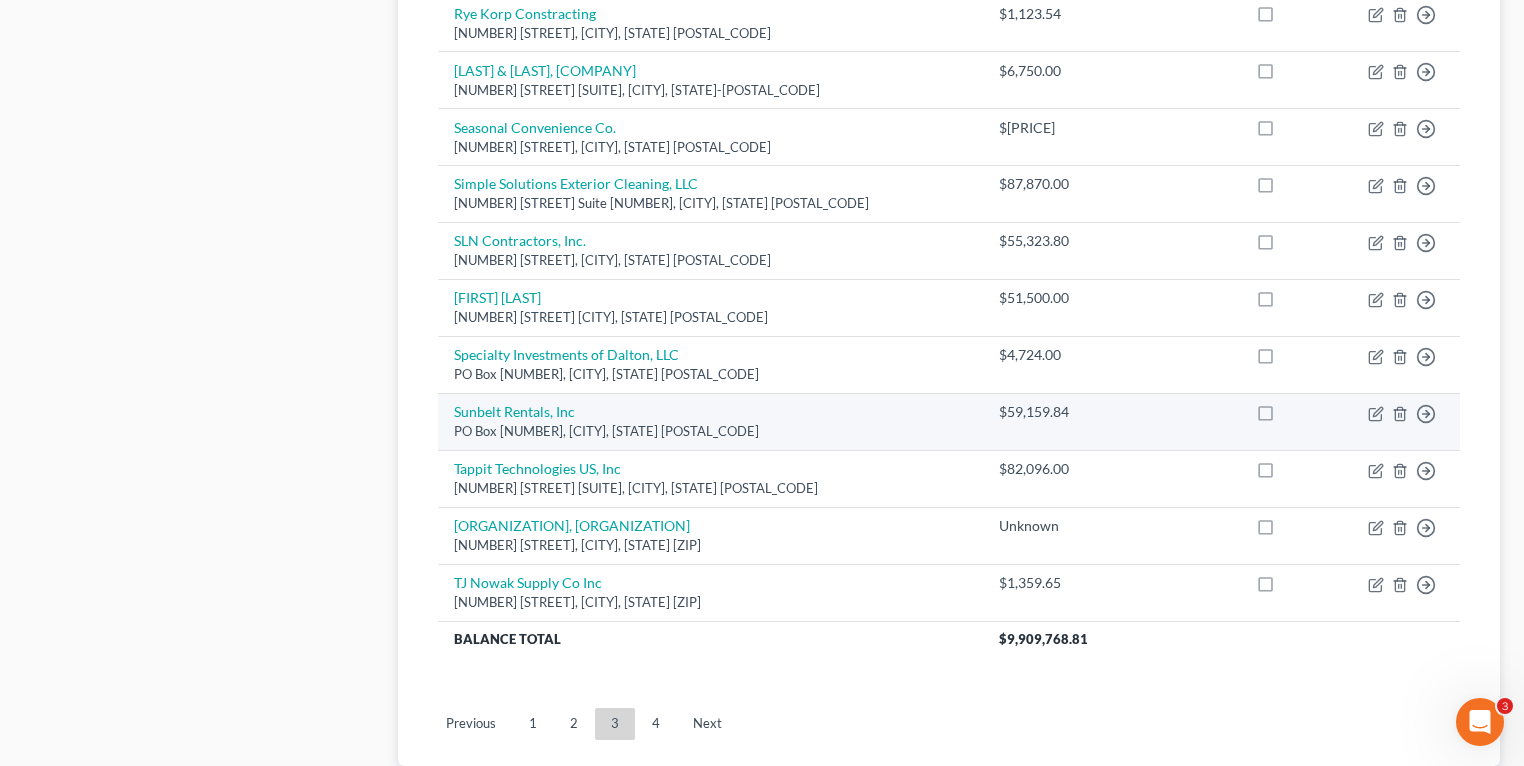 scroll, scrollTop: 1542, scrollLeft: 0, axis: vertical 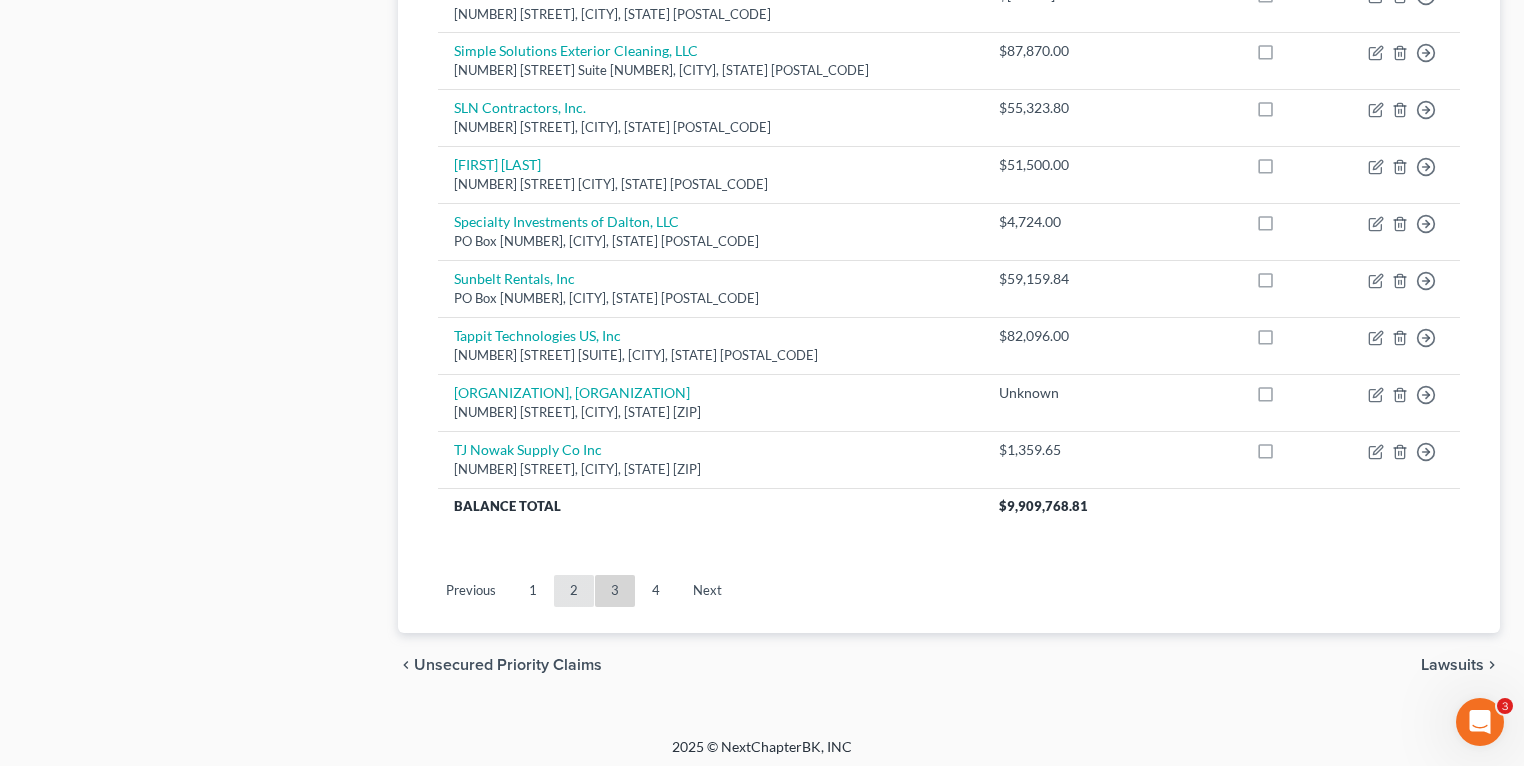 click on "2" at bounding box center (574, 591) 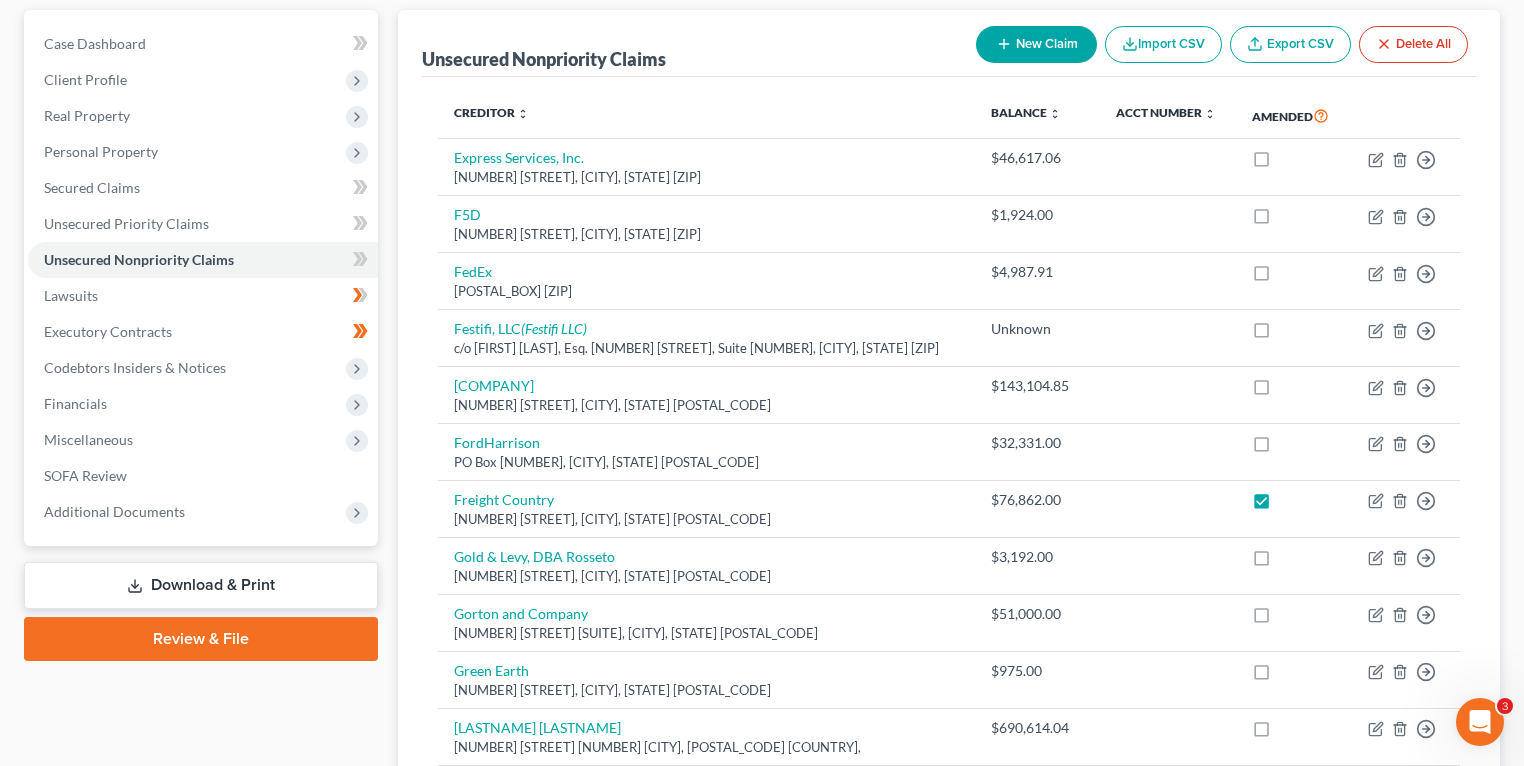 scroll, scrollTop: 0, scrollLeft: 0, axis: both 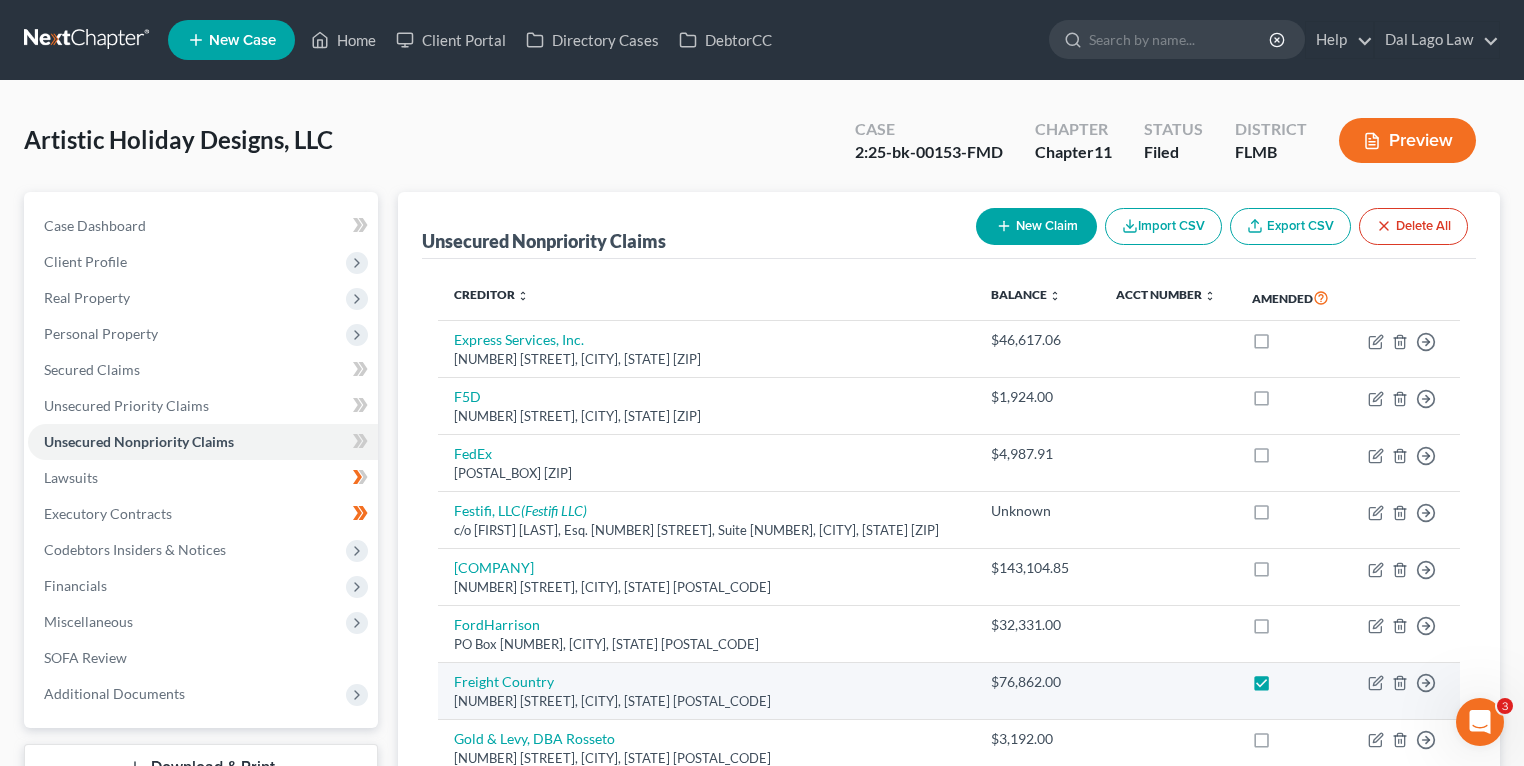 click at bounding box center [1280, 687] 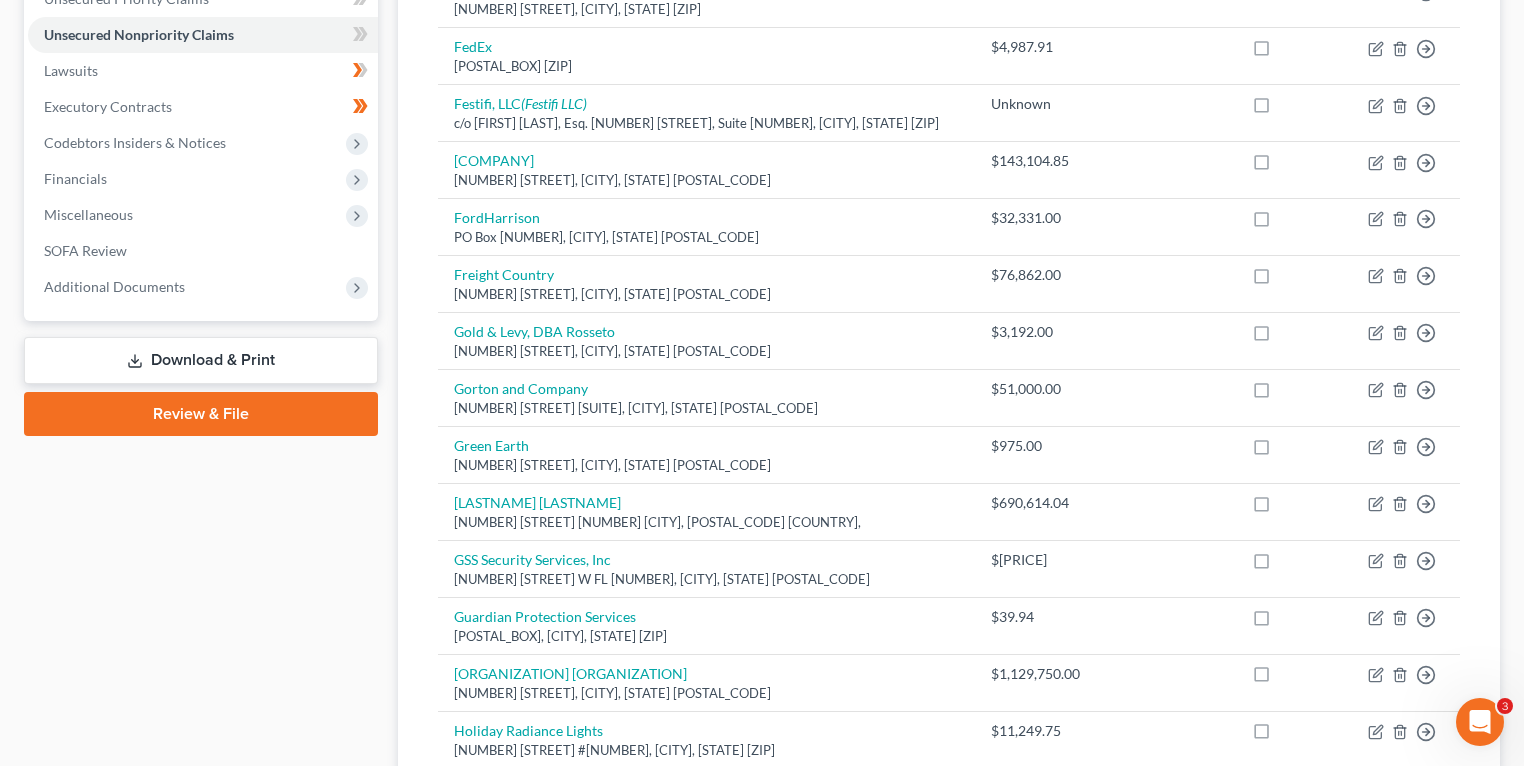 scroll, scrollTop: 0, scrollLeft: 0, axis: both 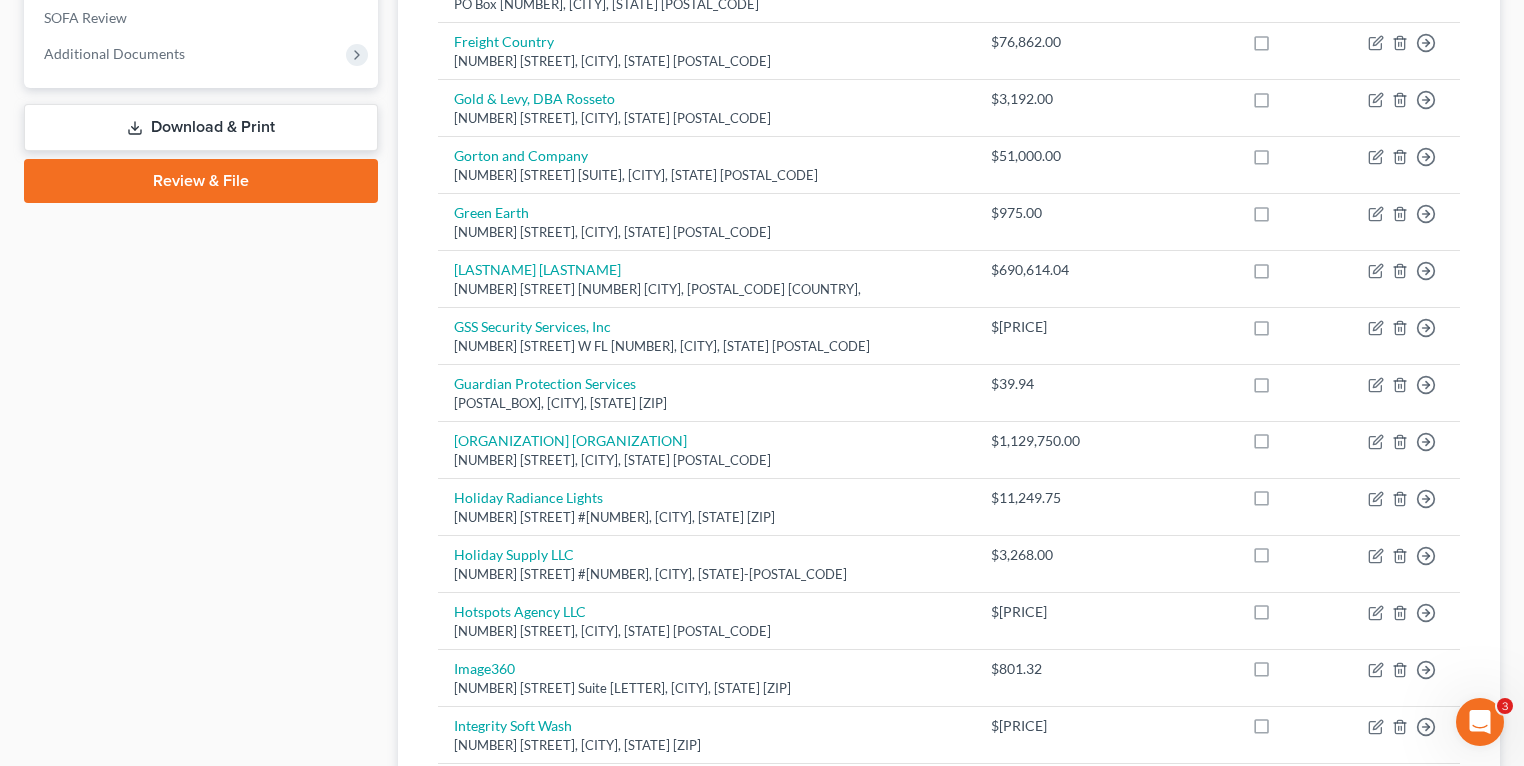 click on "Download & Print" at bounding box center [201, 127] 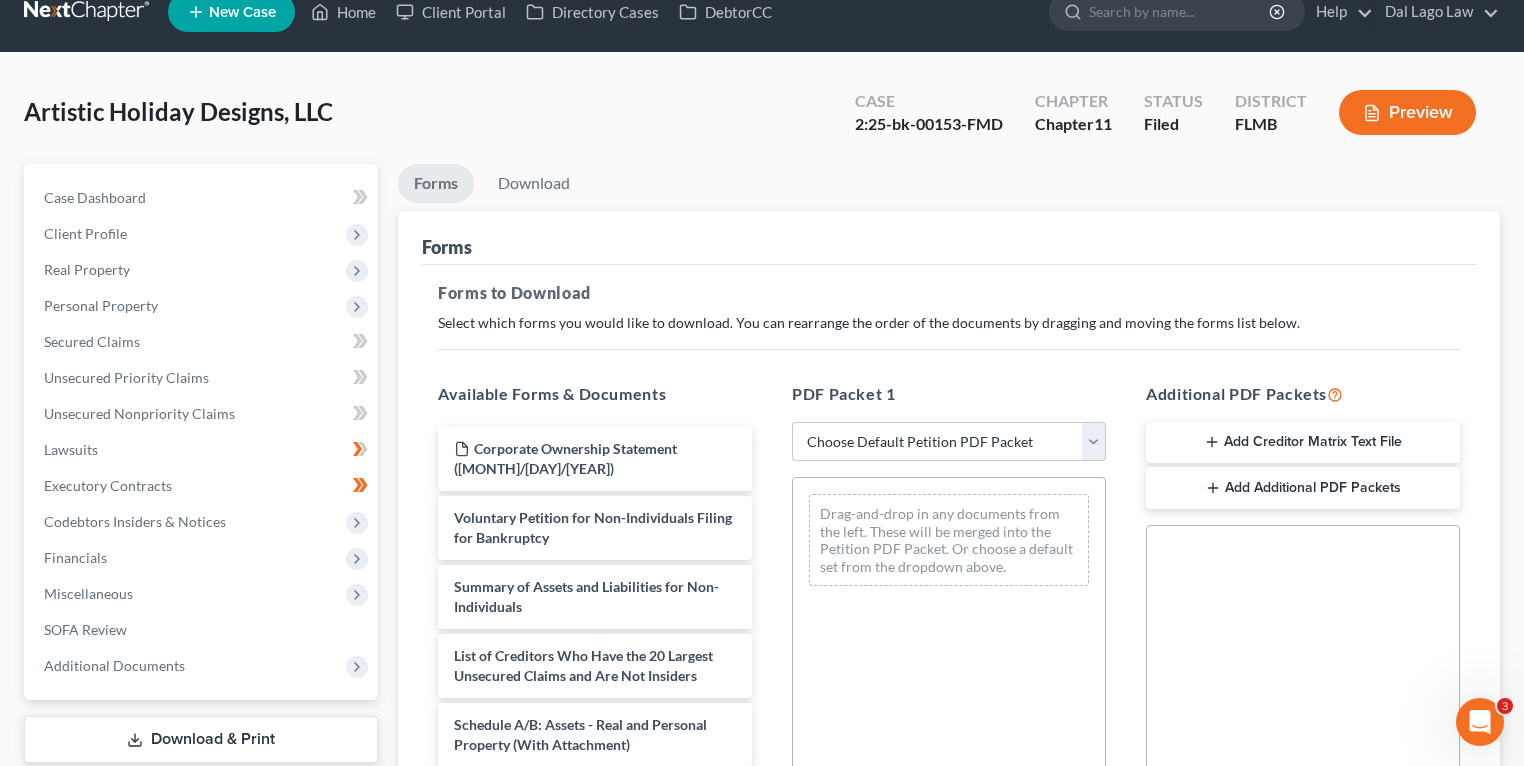 scroll, scrollTop: 0, scrollLeft: 0, axis: both 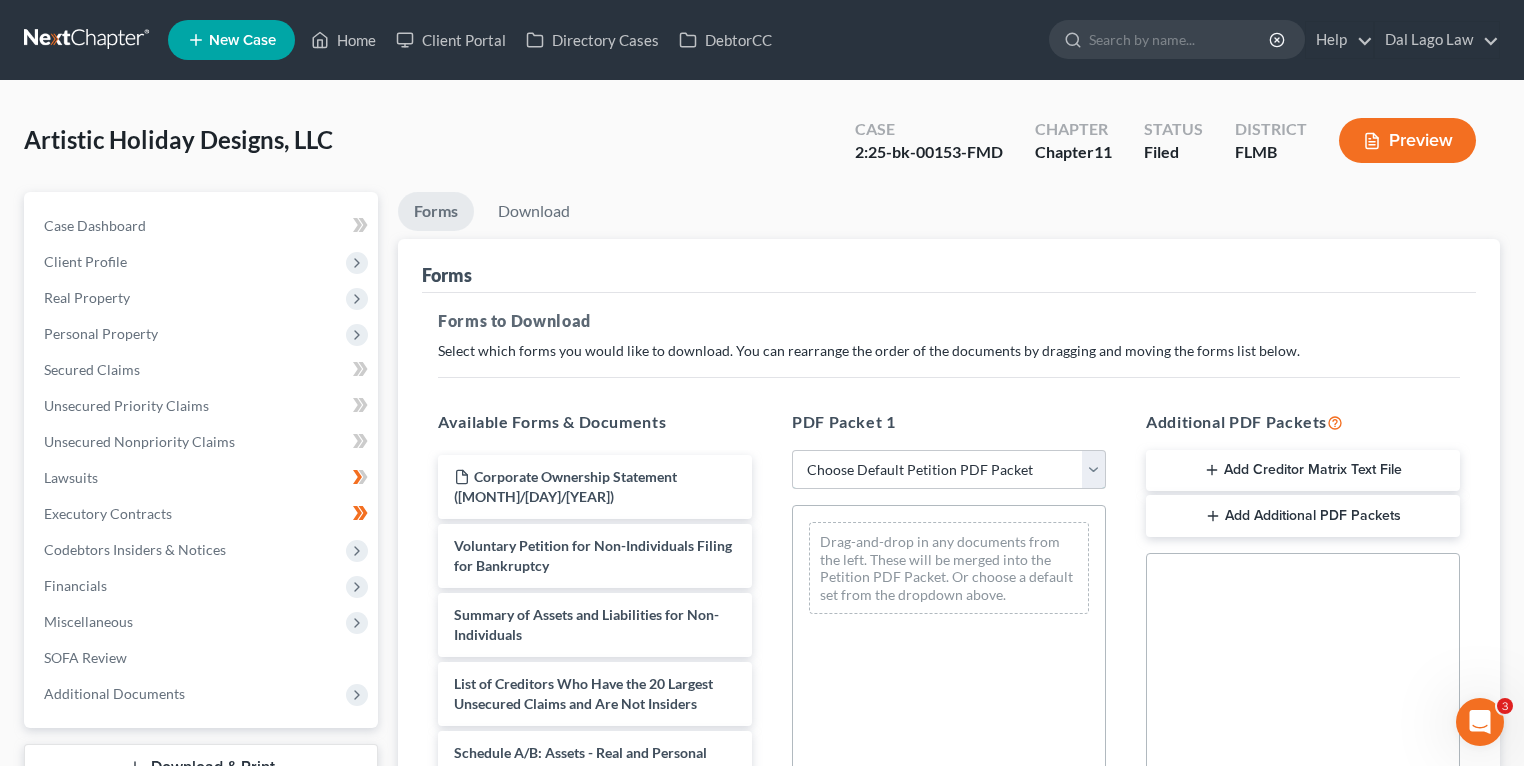 click on "Choose Default Petition PDF Packet Complete Bankruptcy Petition (all forms and schedules) Emergency Filing Forms (Petition and Creditor List Only) Amended Forms Signature Pages Only SOFA Only" at bounding box center (949, 470) 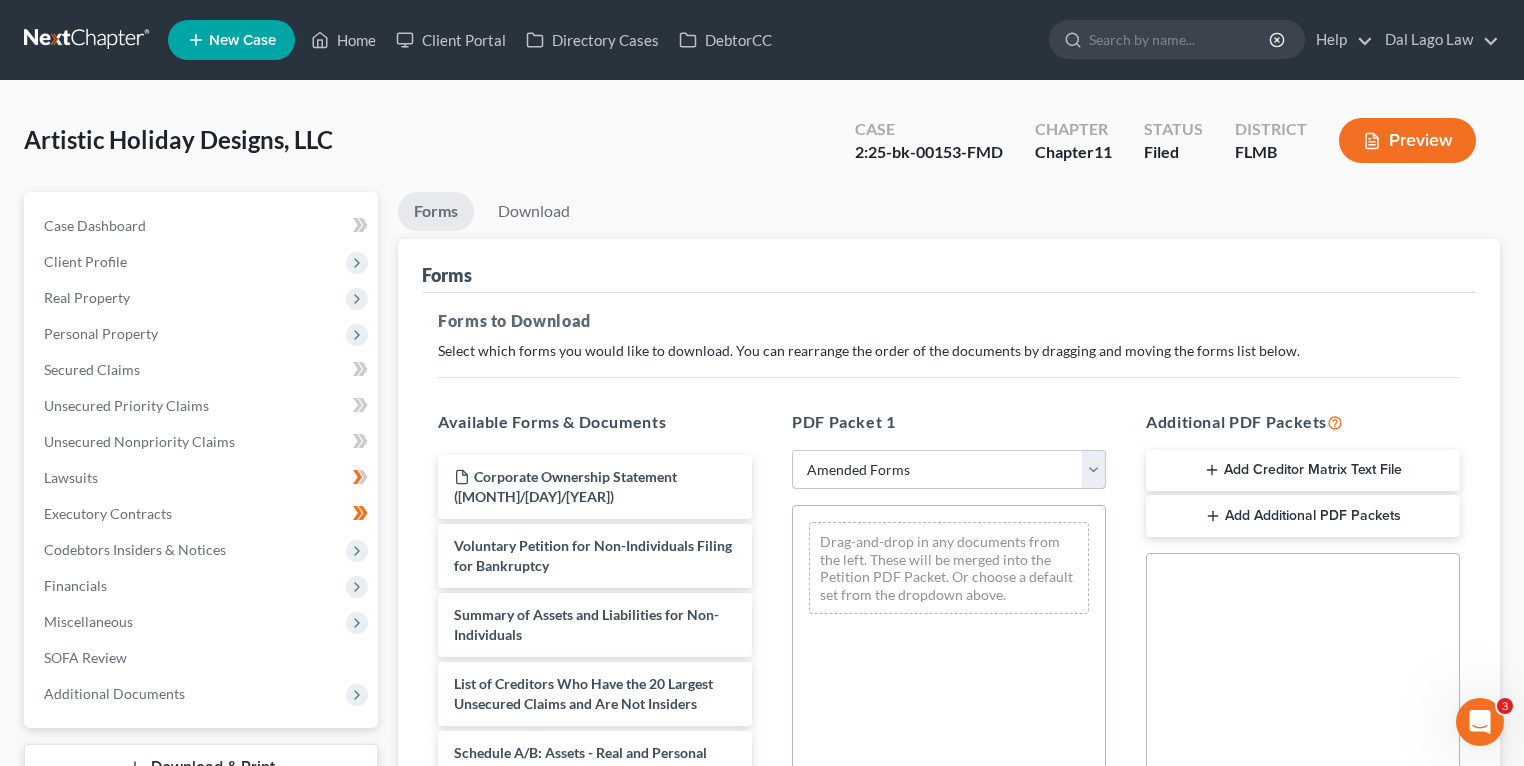 click on "Choose Default Petition PDF Packet Complete Bankruptcy Petition (all forms and schedules) Emergency Filing Forms (Petition and Creditor List Only) Amended Forms Signature Pages Only SOFA Only" at bounding box center [949, 470] 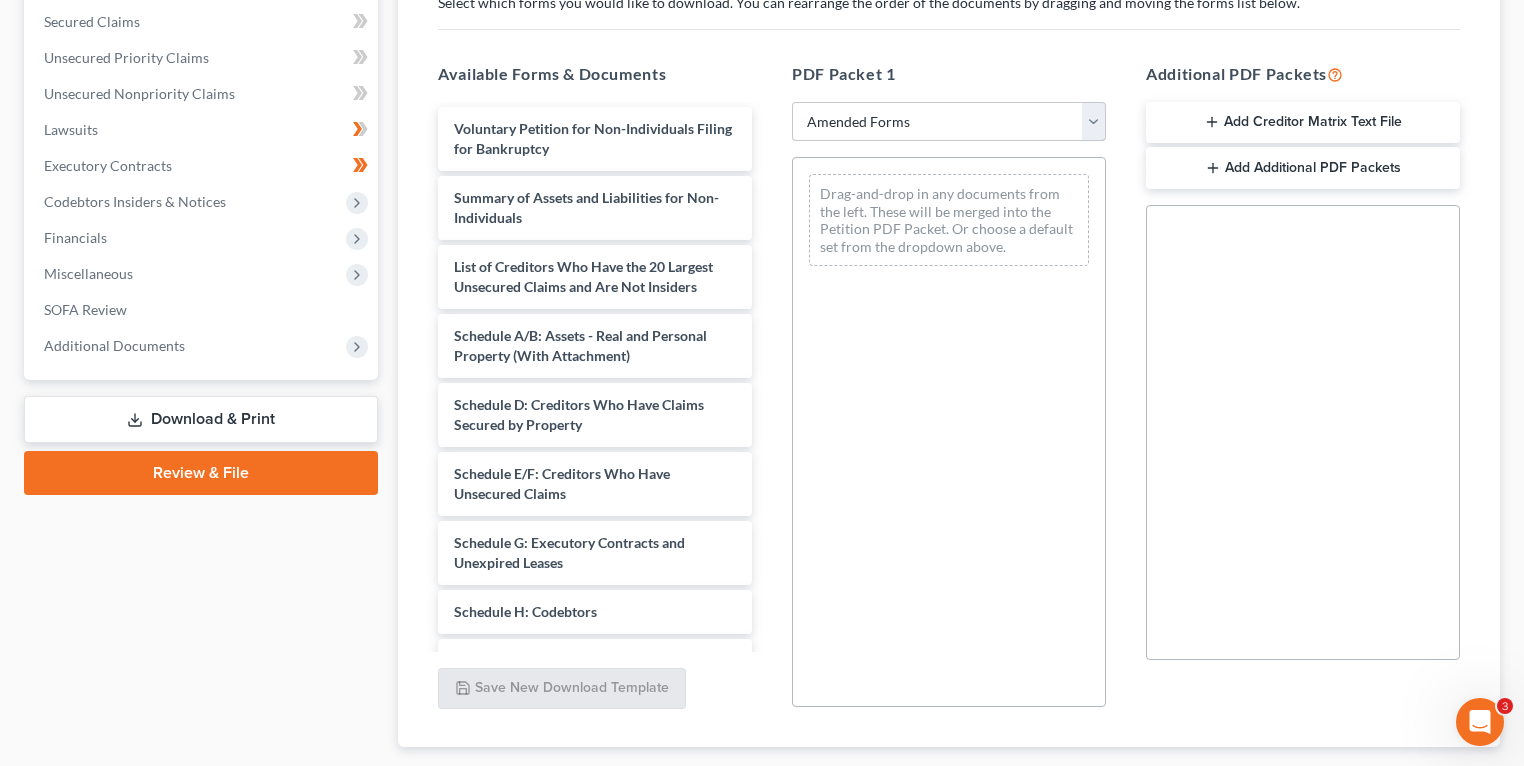 scroll, scrollTop: 468, scrollLeft: 0, axis: vertical 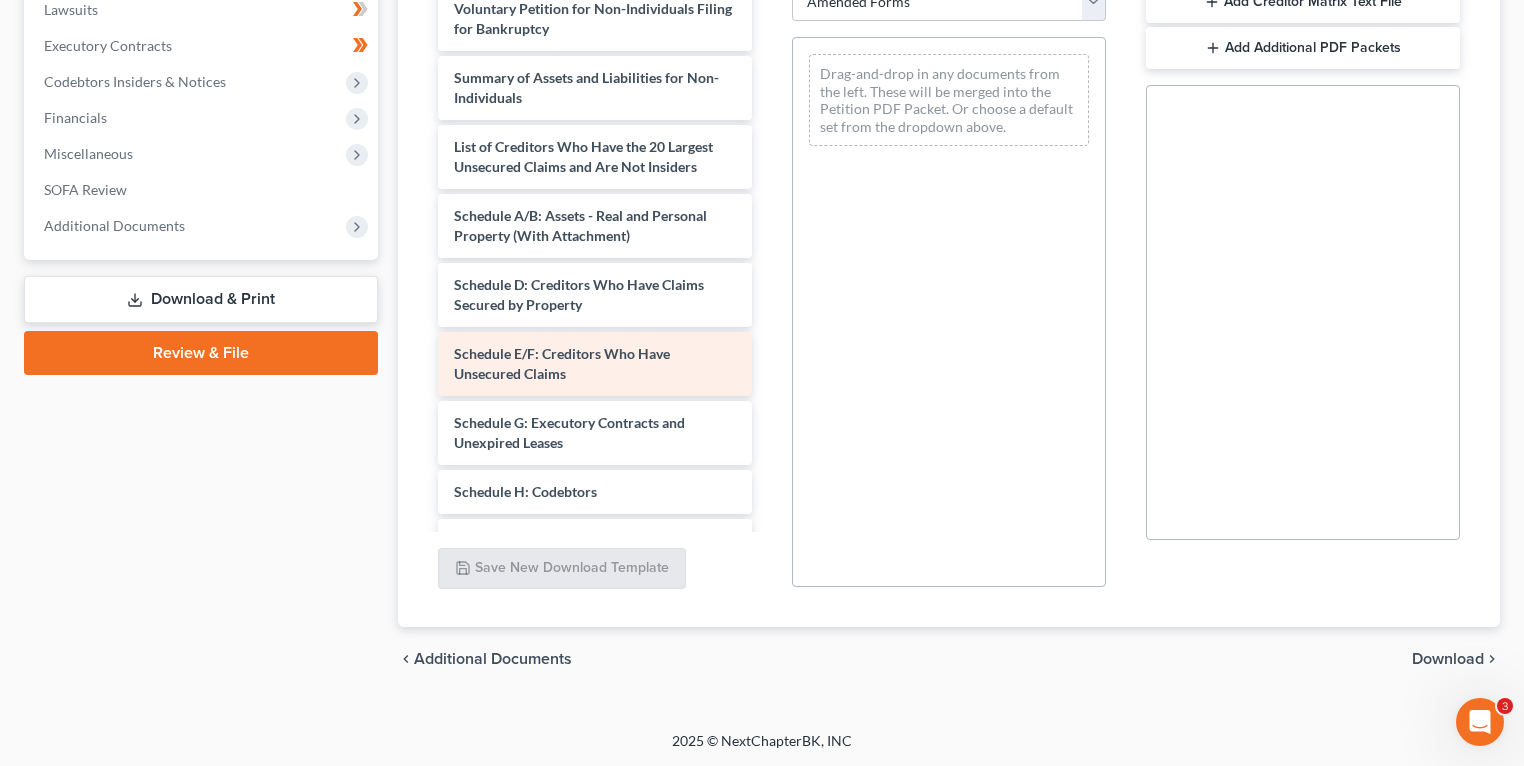 click on "Voluntary Petition for Non-Individuals Filing for Bankruptcy Summary of Assets and Liabilities for Non-Individuals List of Creditors Who Have the 20 Largest Unsecured Claims and Are Not Insiders Schedule A/B: Assets - Real and Personal Property (With Attachment) Schedule D: Creditors Who Have Claims Secured by Property Schedule E/F: Creditors Who Have Unsecured Claims Schedule G: Executory Contracts and Unexpired Leases Schedule H: Codebtors Statement of Financial Affairs for Non-Individuals Filing for Bankruptcy (With Attachment) Declaration Under Penalty of Perjury for Non-Individual Debtors Creditor Matrix Verification of Creditor Matrix Attorney's Disclosure of Compensation List of Equity Security Holders" at bounding box center [595, 427] 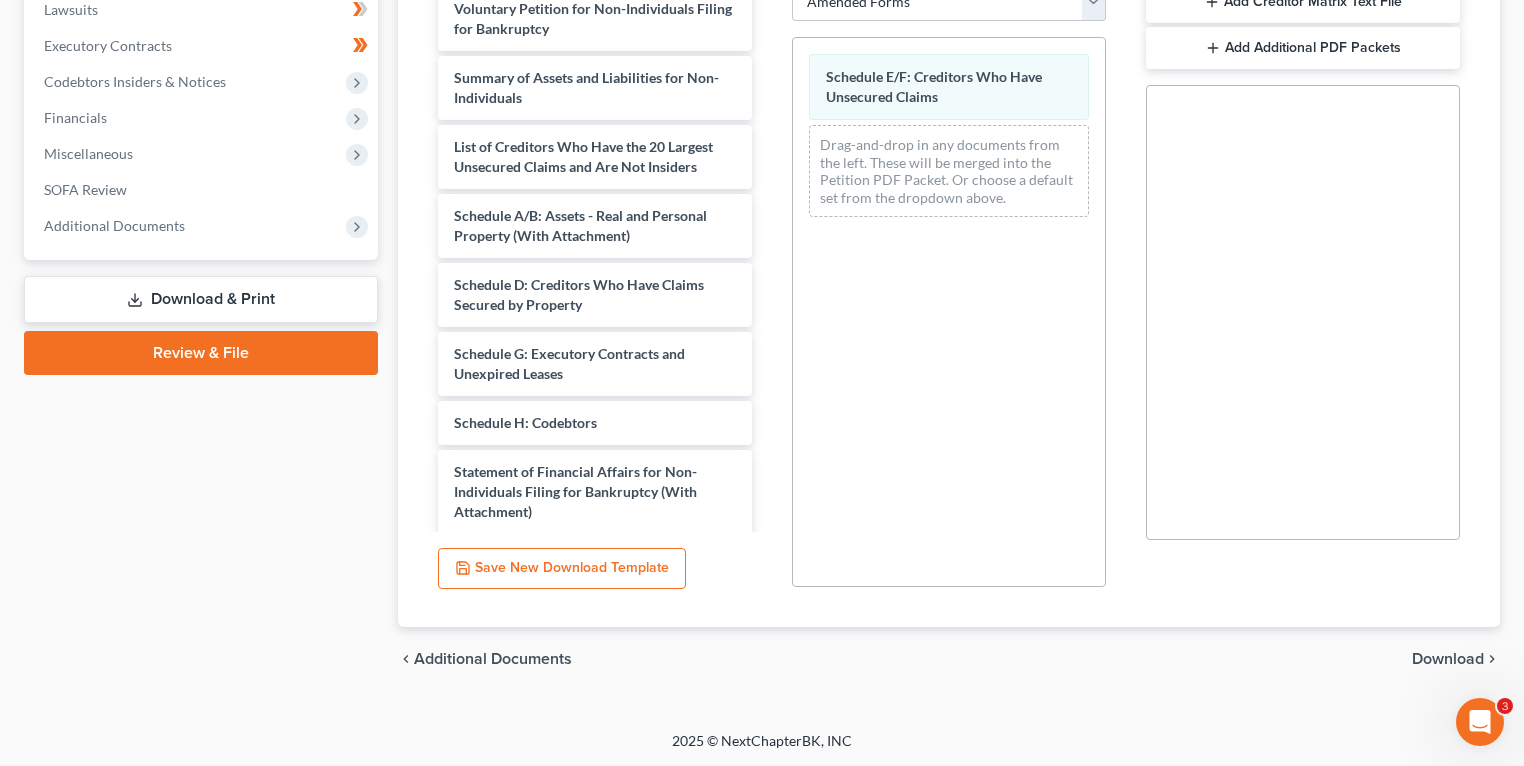 click on "Download" at bounding box center [1448, 659] 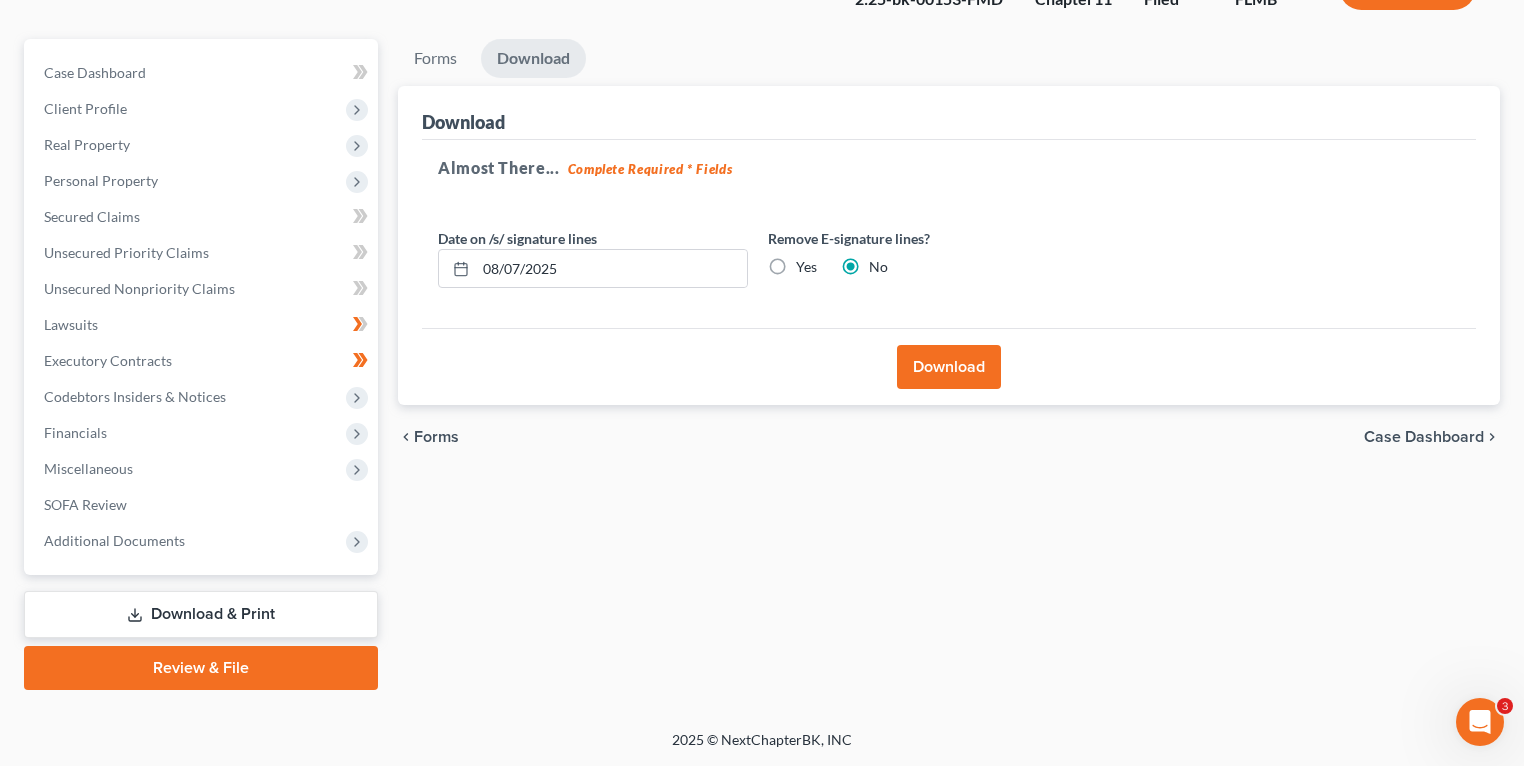 scroll, scrollTop: 152, scrollLeft: 0, axis: vertical 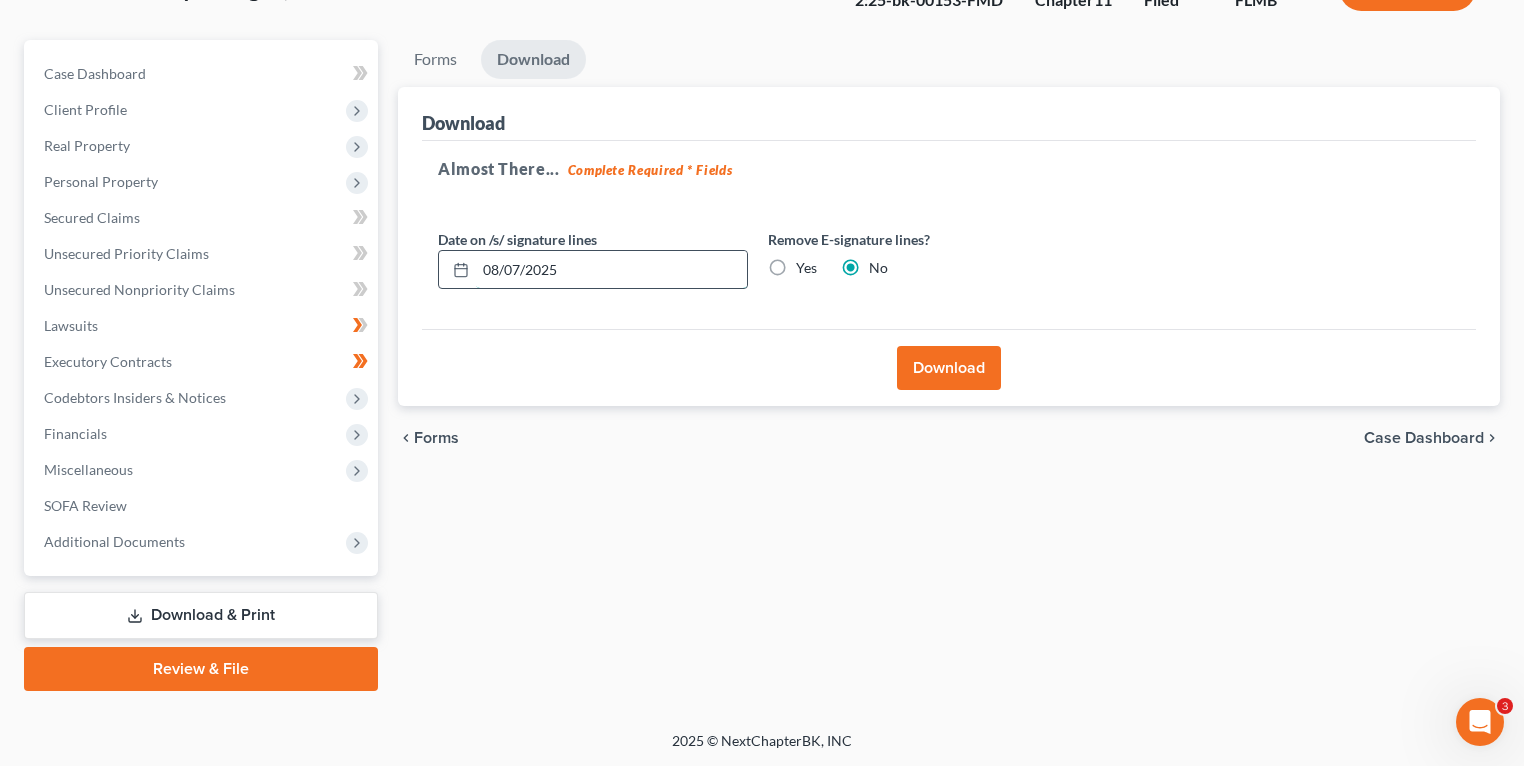 click on "08/07/2025" at bounding box center (611, 270) 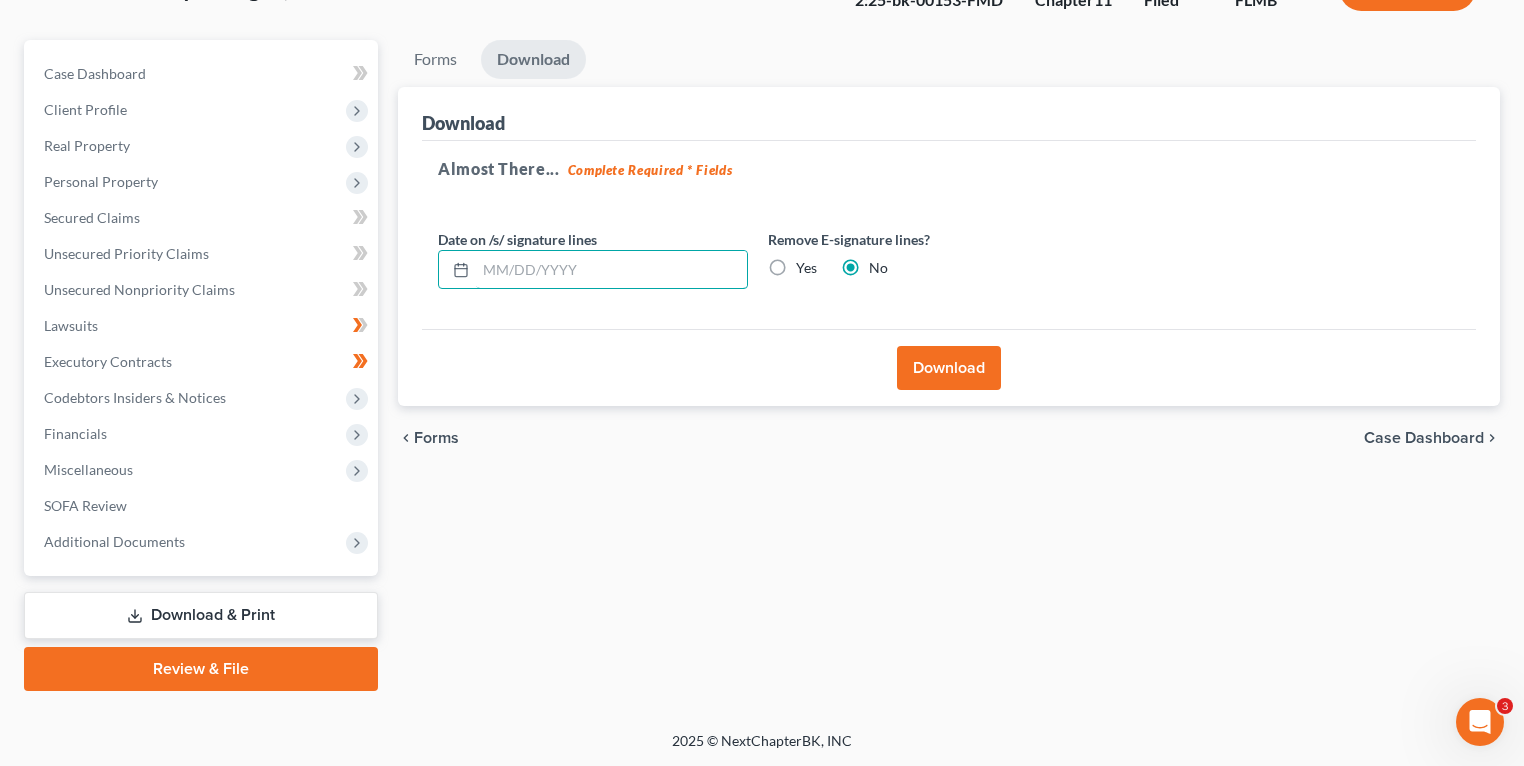 type 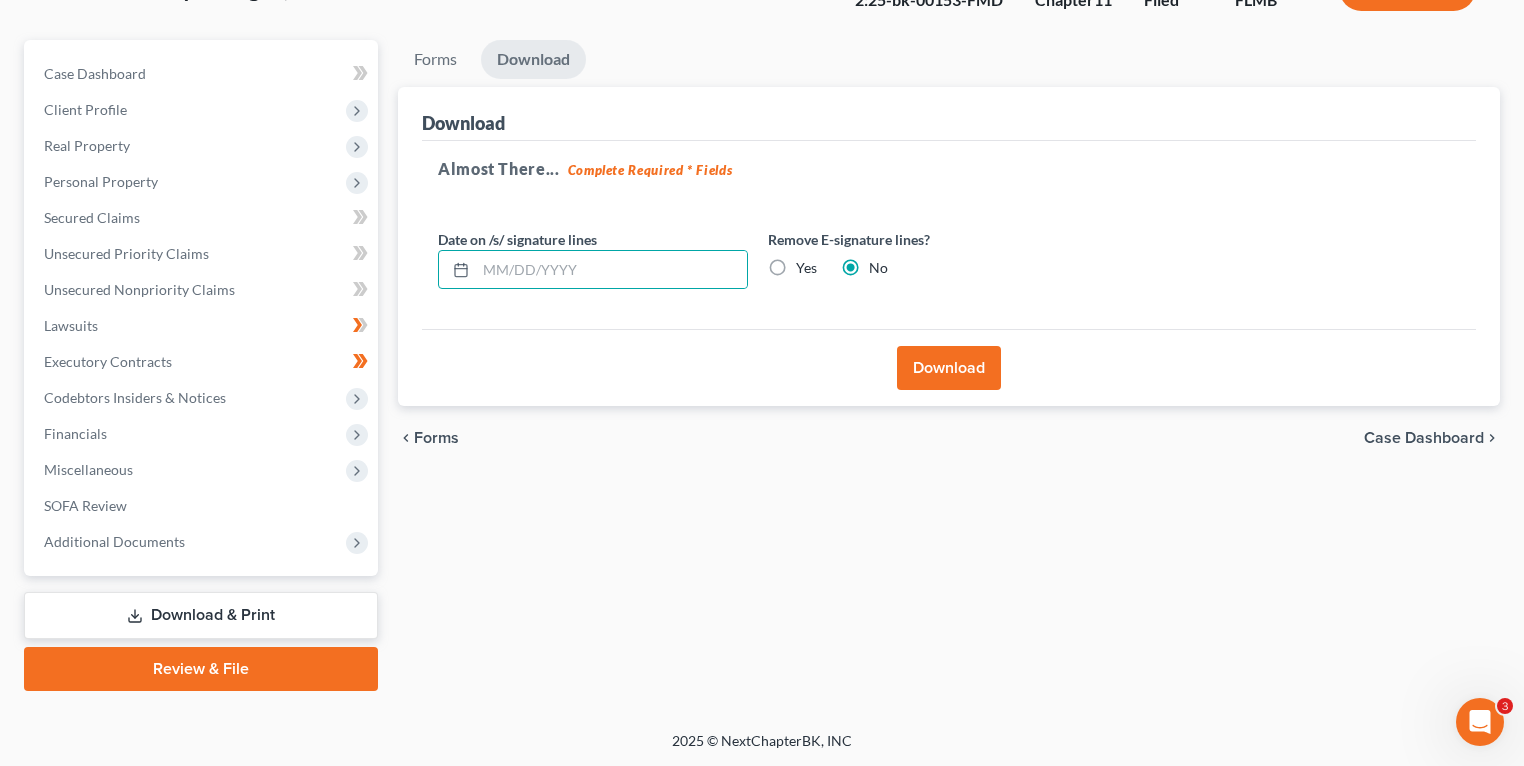 click on "Download" at bounding box center (949, 368) 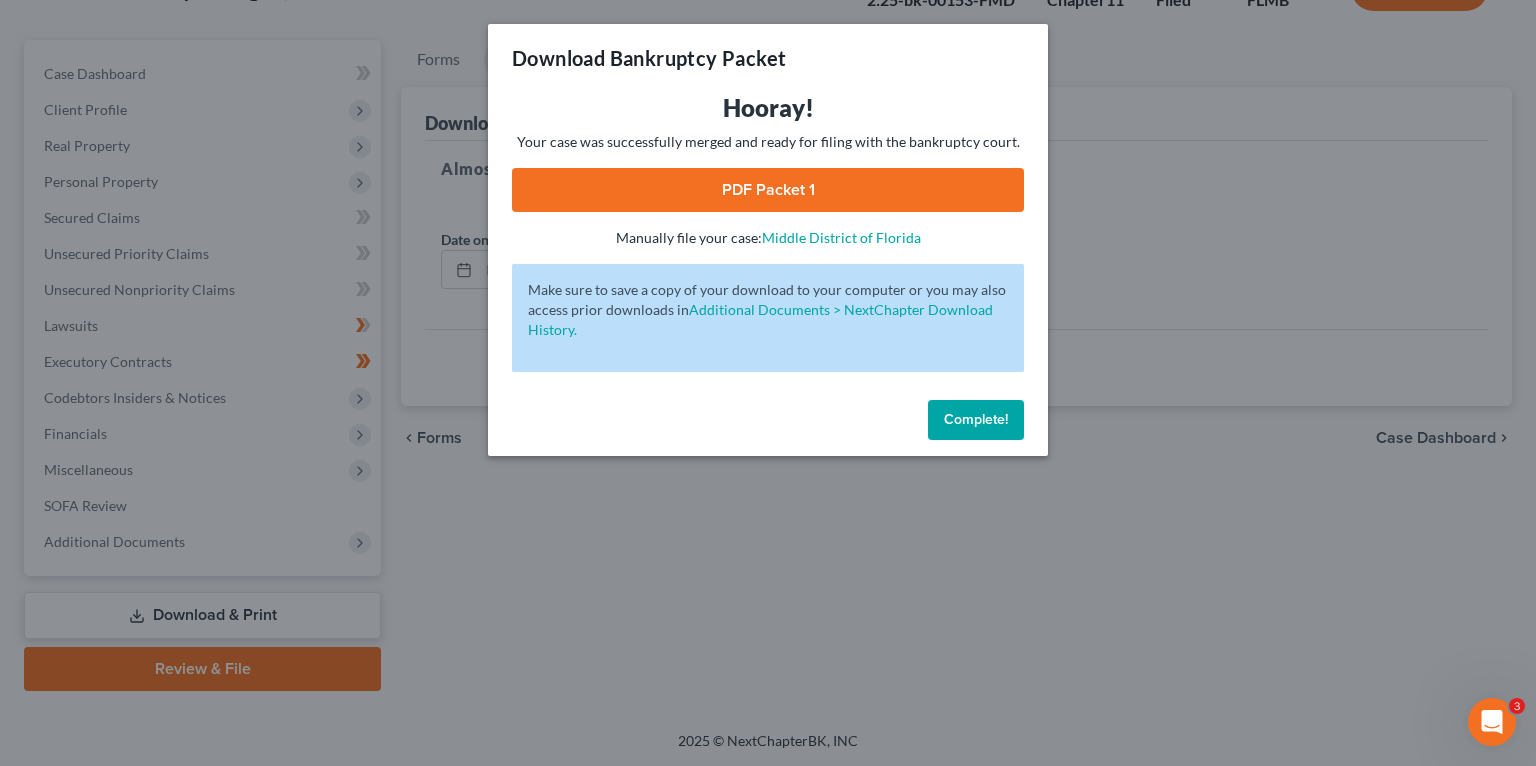 click on "PDF Packet 1" at bounding box center (768, 190) 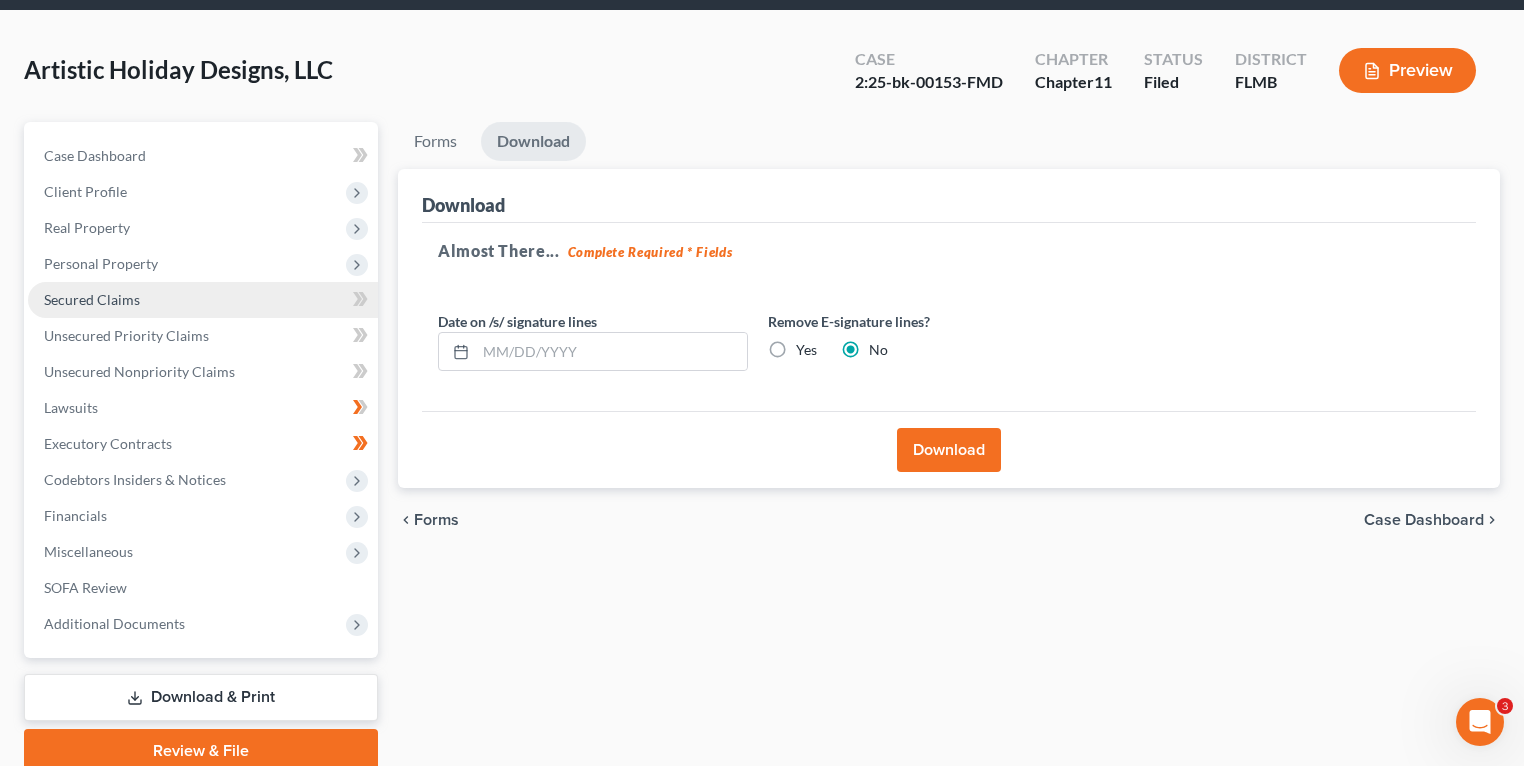 scroll, scrollTop: 0, scrollLeft: 0, axis: both 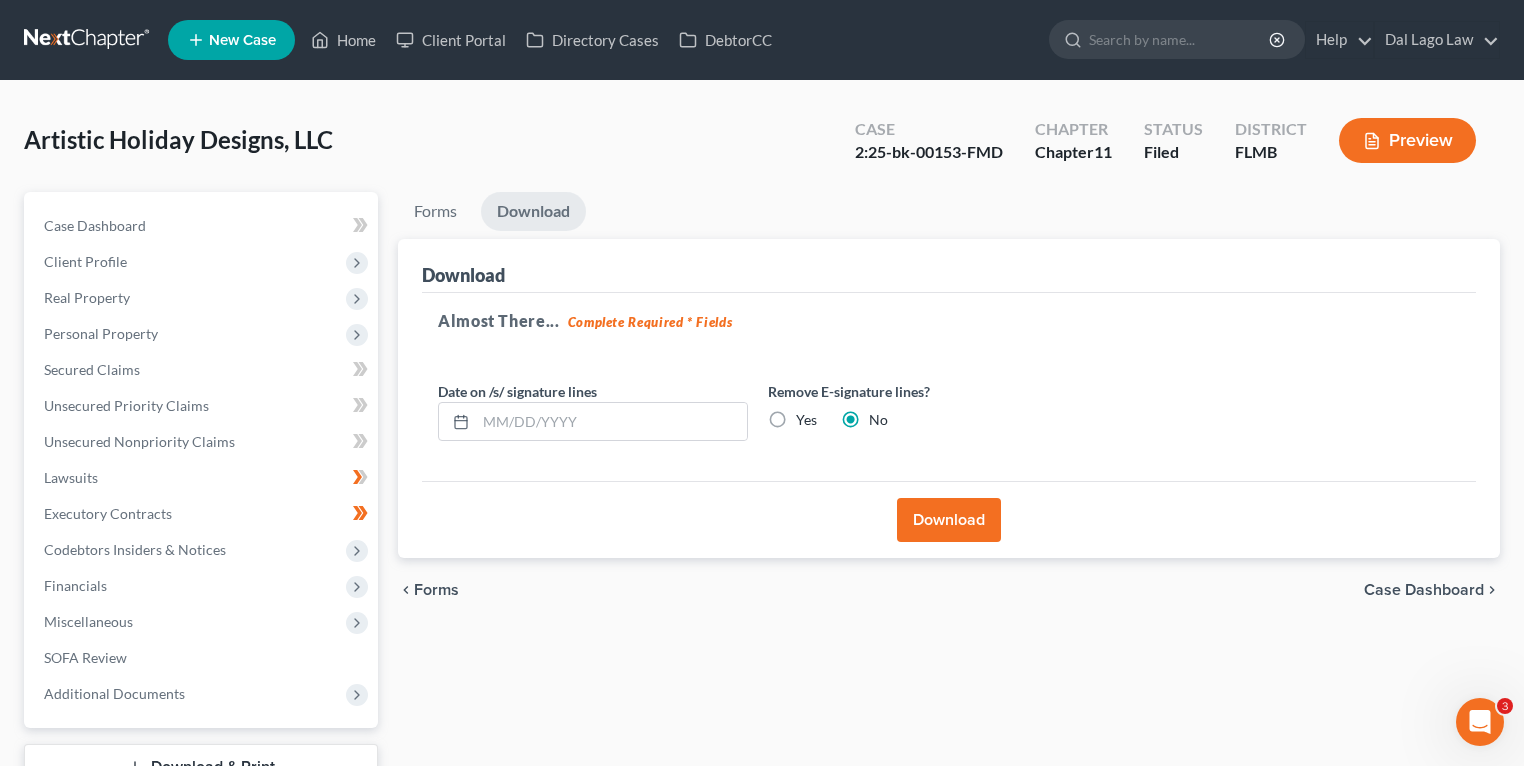 drag, startPoint x: 658, startPoint y: 671, endPoint x: 677, endPoint y: 683, distance: 22.472204 